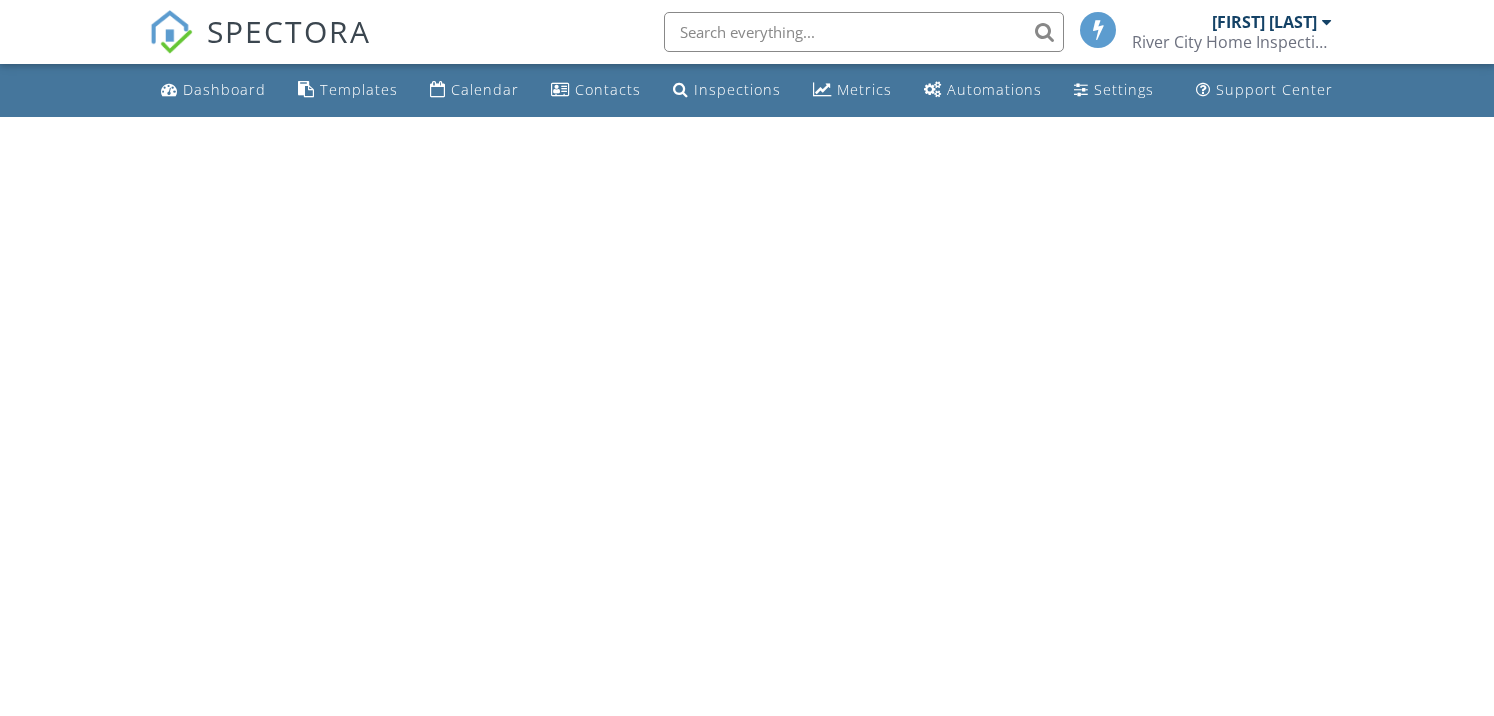 scroll, scrollTop: 0, scrollLeft: 0, axis: both 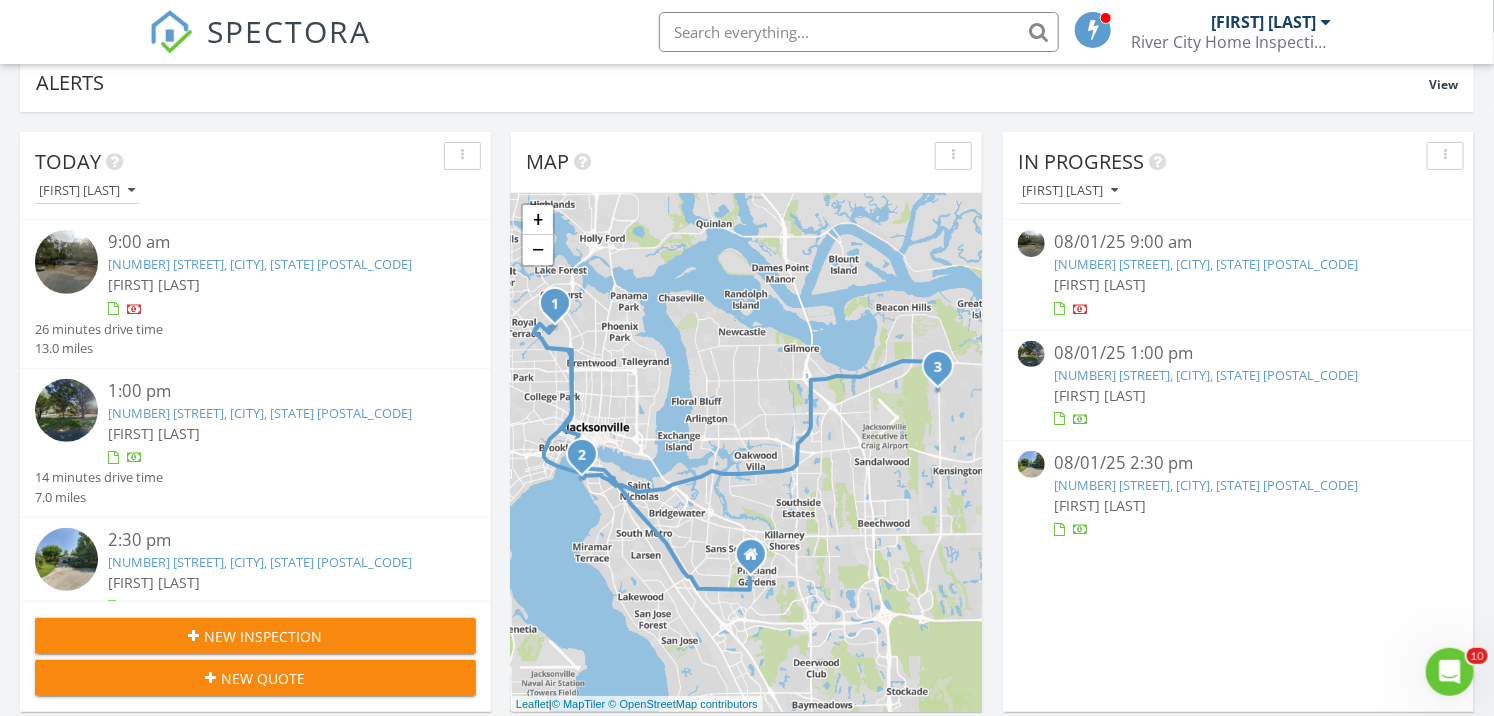 click on "1443 Le Baron Ave, Jacksonville, FL 32207" at bounding box center (1207, 375) 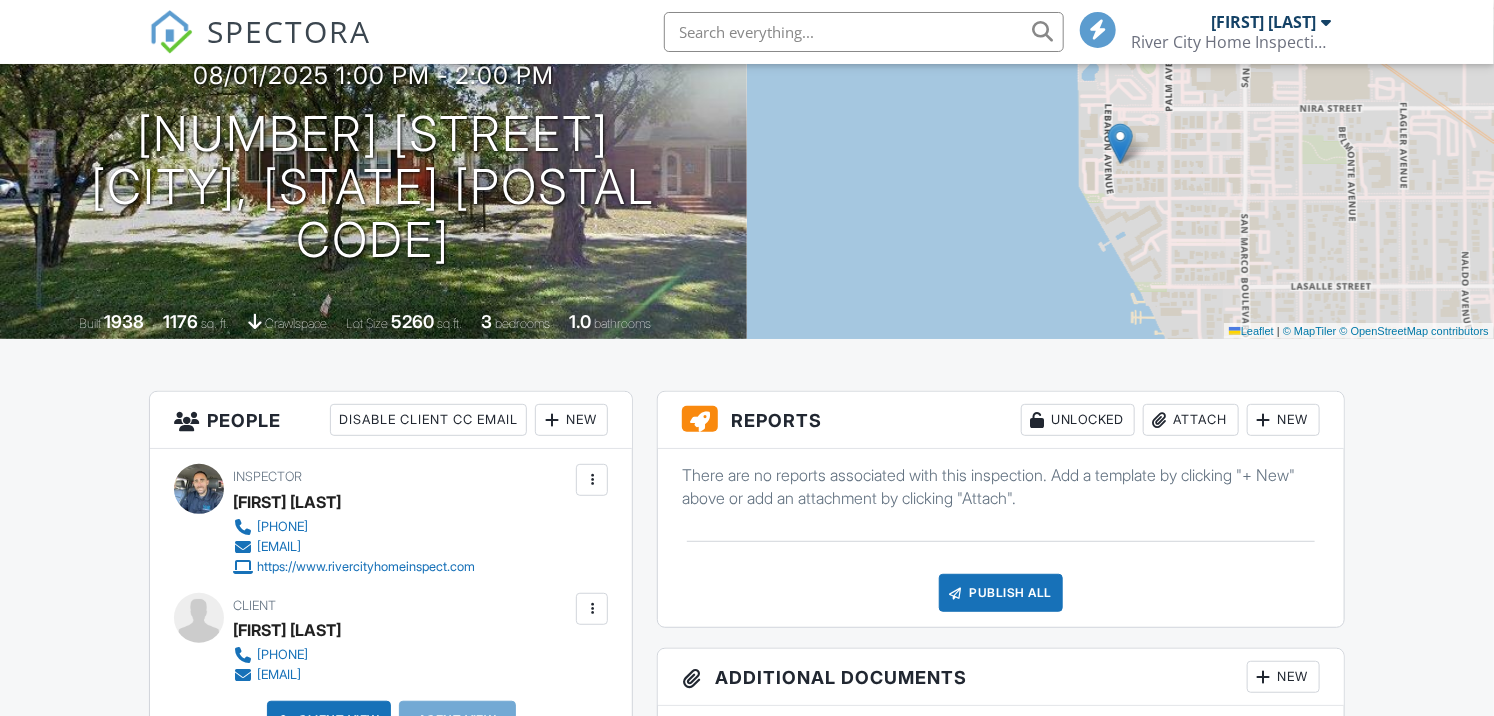 scroll, scrollTop: 333, scrollLeft: 0, axis: vertical 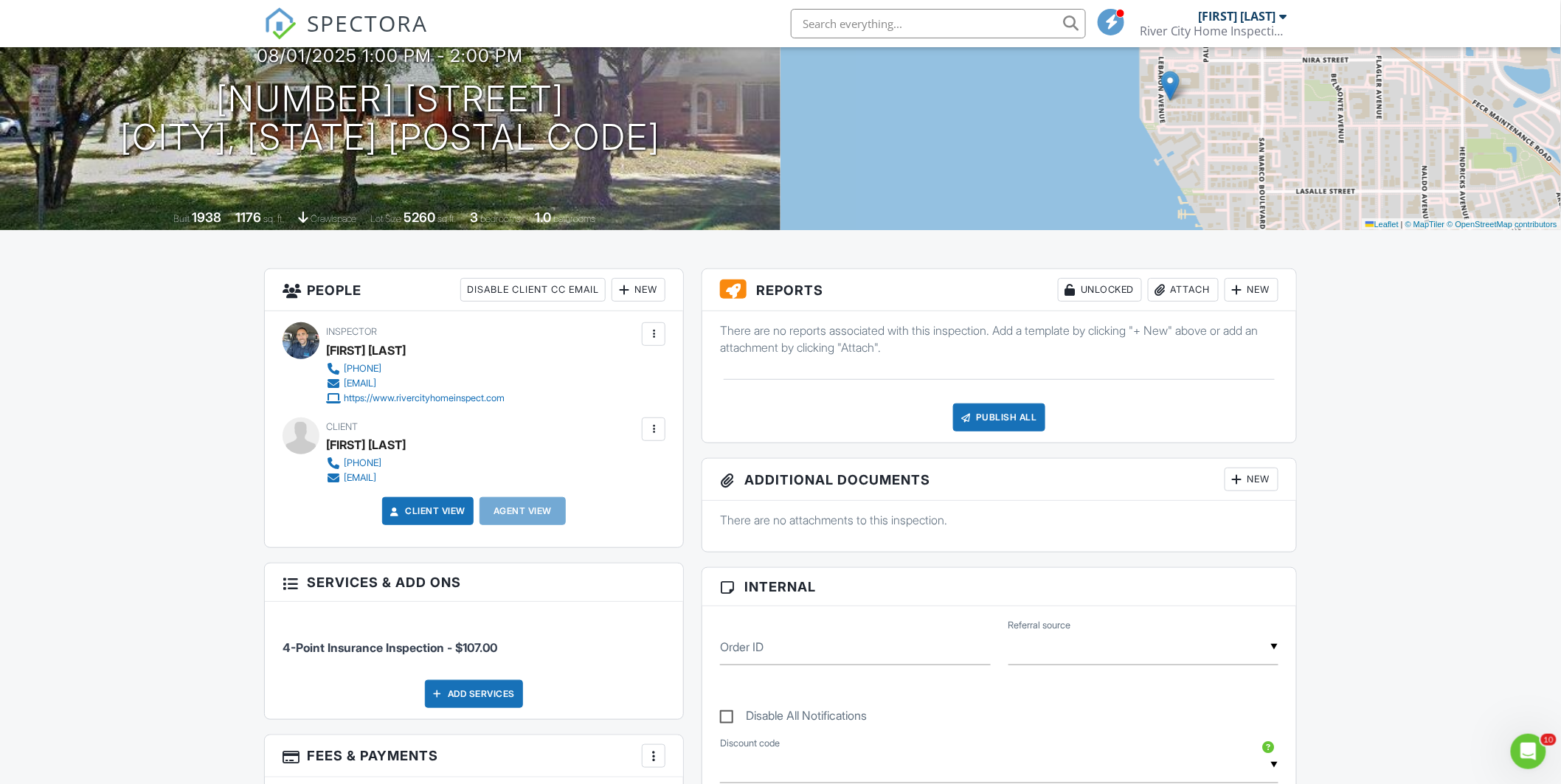 click on "Attach" at bounding box center (1183, 290) 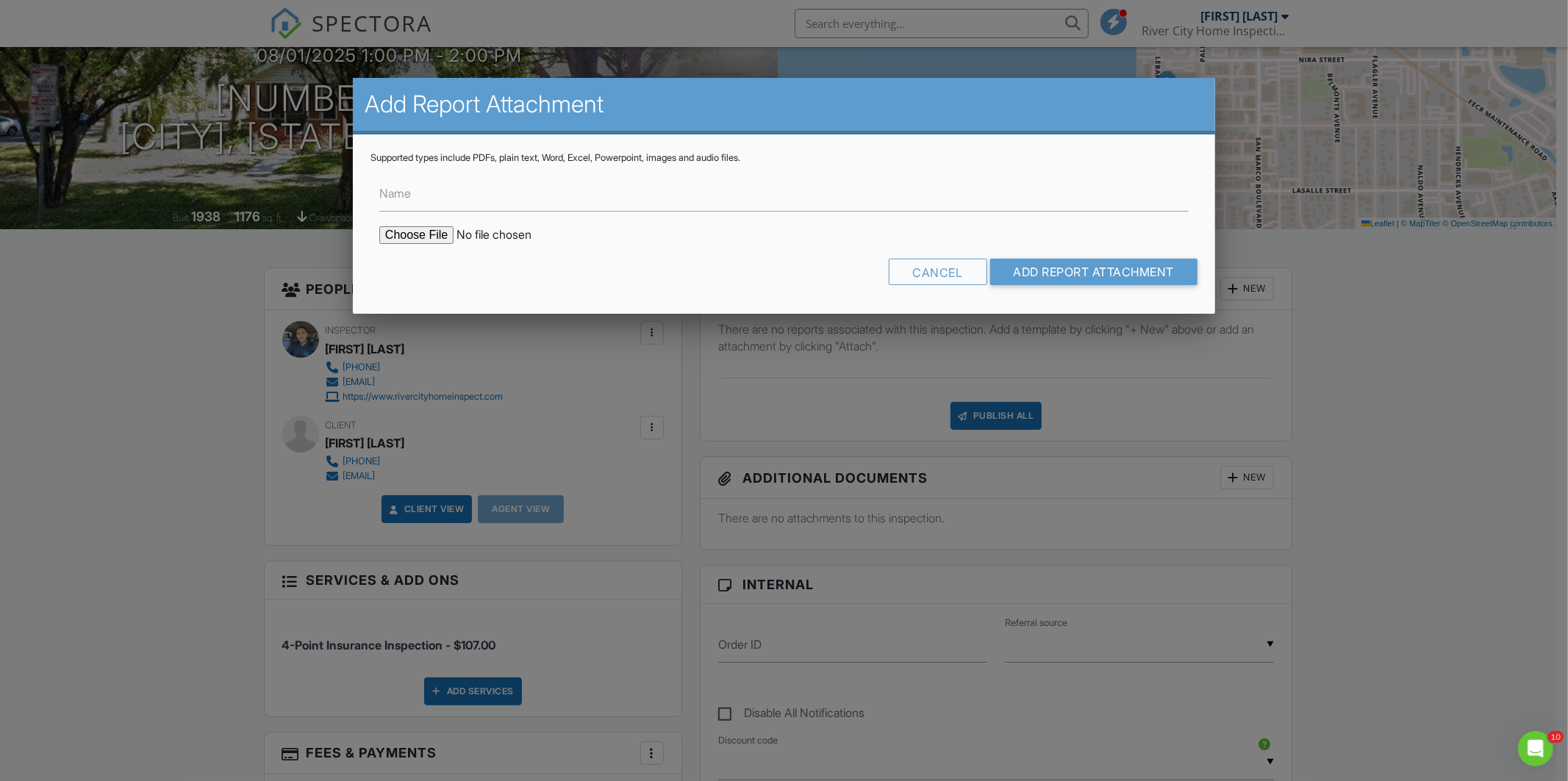 click at bounding box center (504, 235) 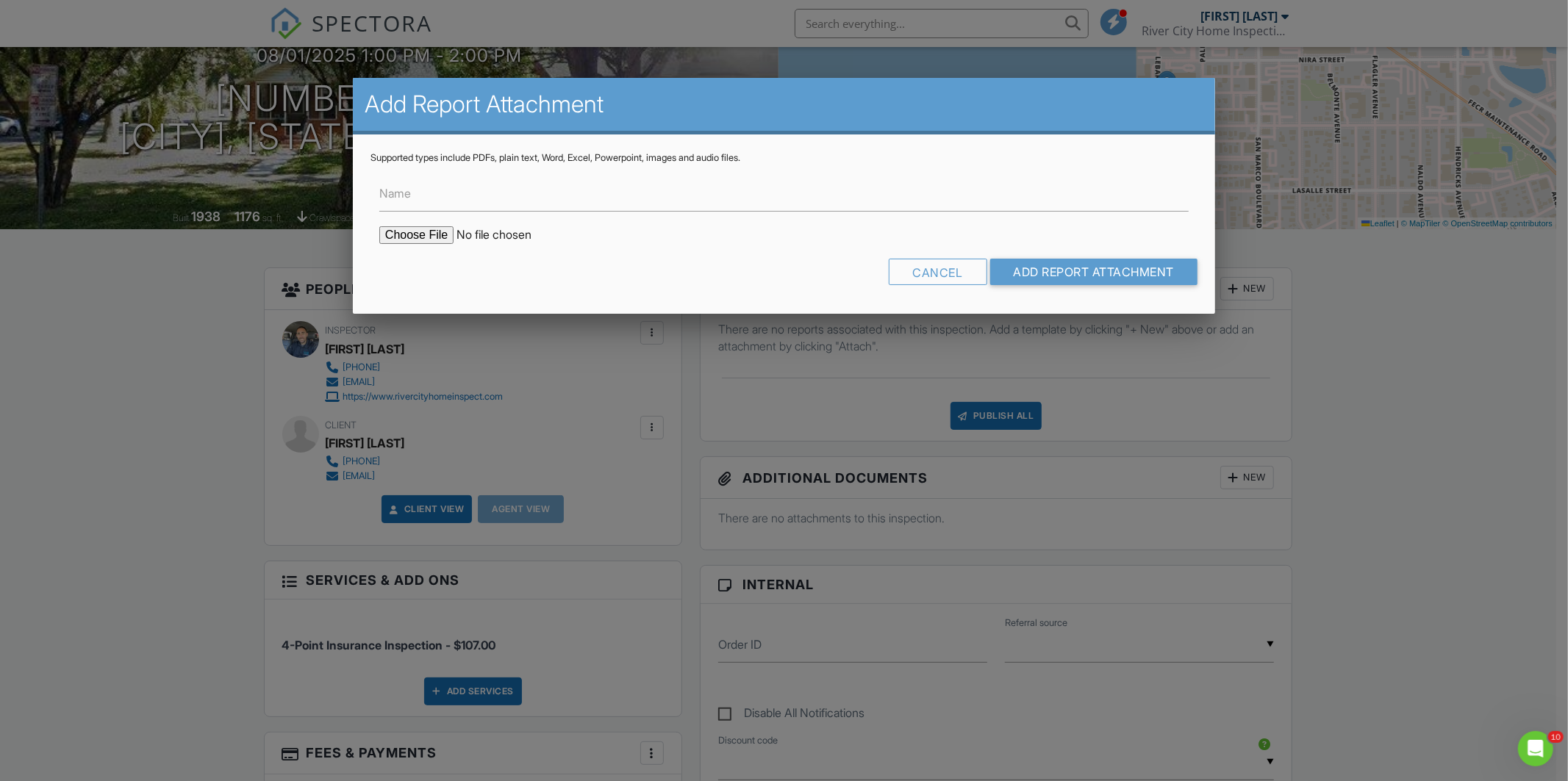 type on "C:\fakepath\Meryl Quade 4 Point Inspection Report (PDF).pdf" 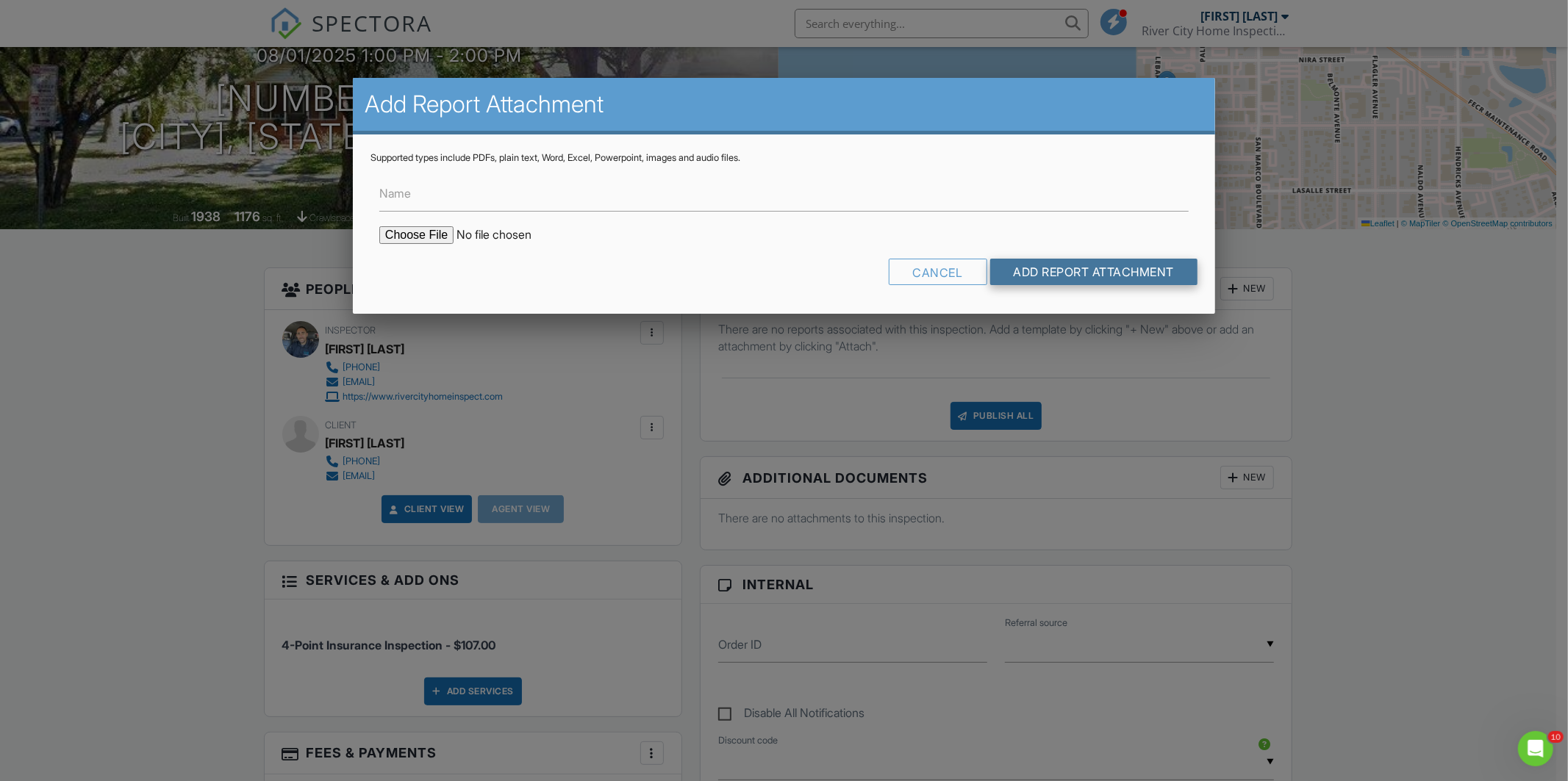 click on "Add Report Attachment" at bounding box center [1094, 272] 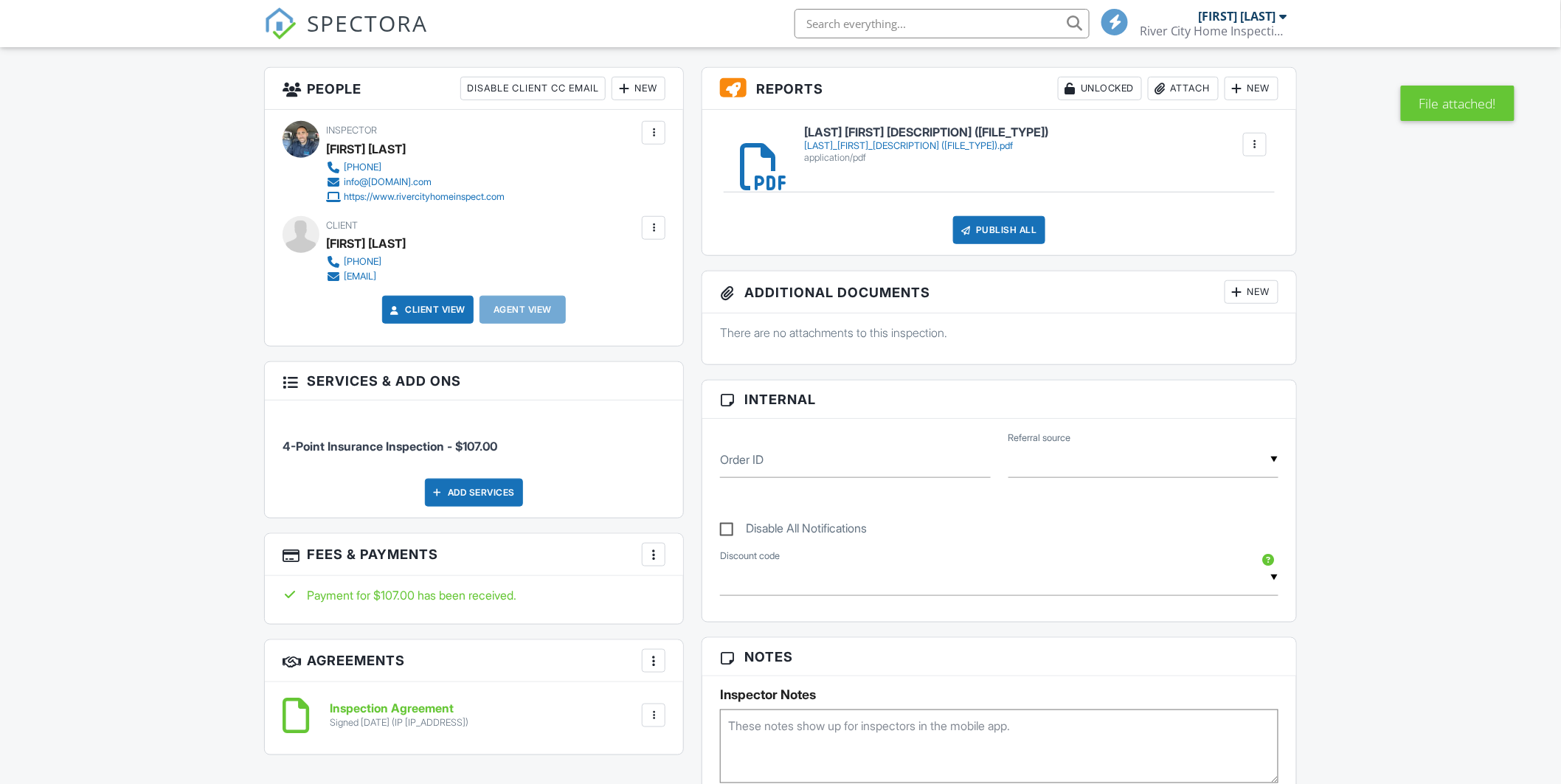 scroll, scrollTop: 491, scrollLeft: 0, axis: vertical 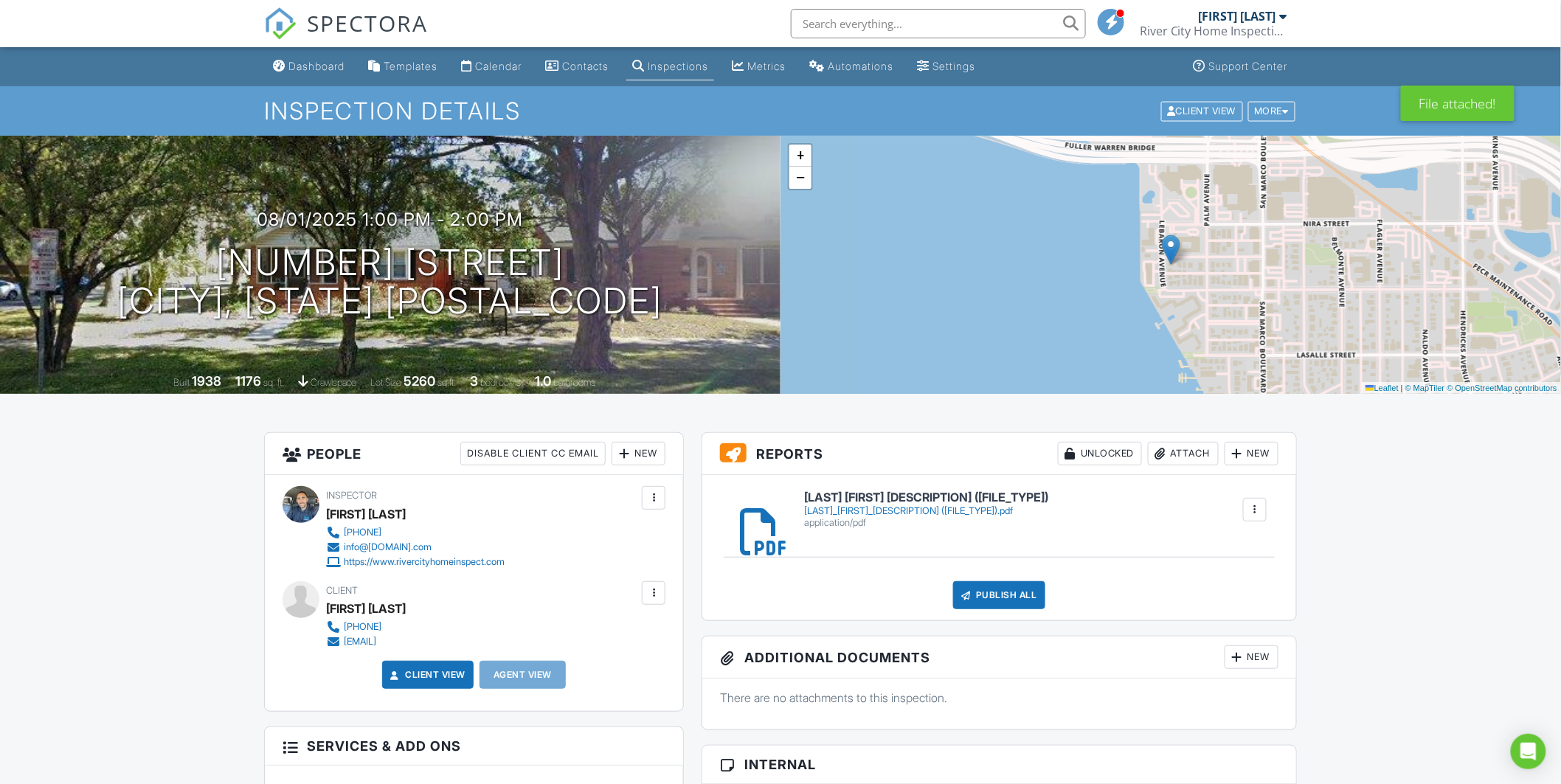 click on "Publish All" at bounding box center [999, 595] 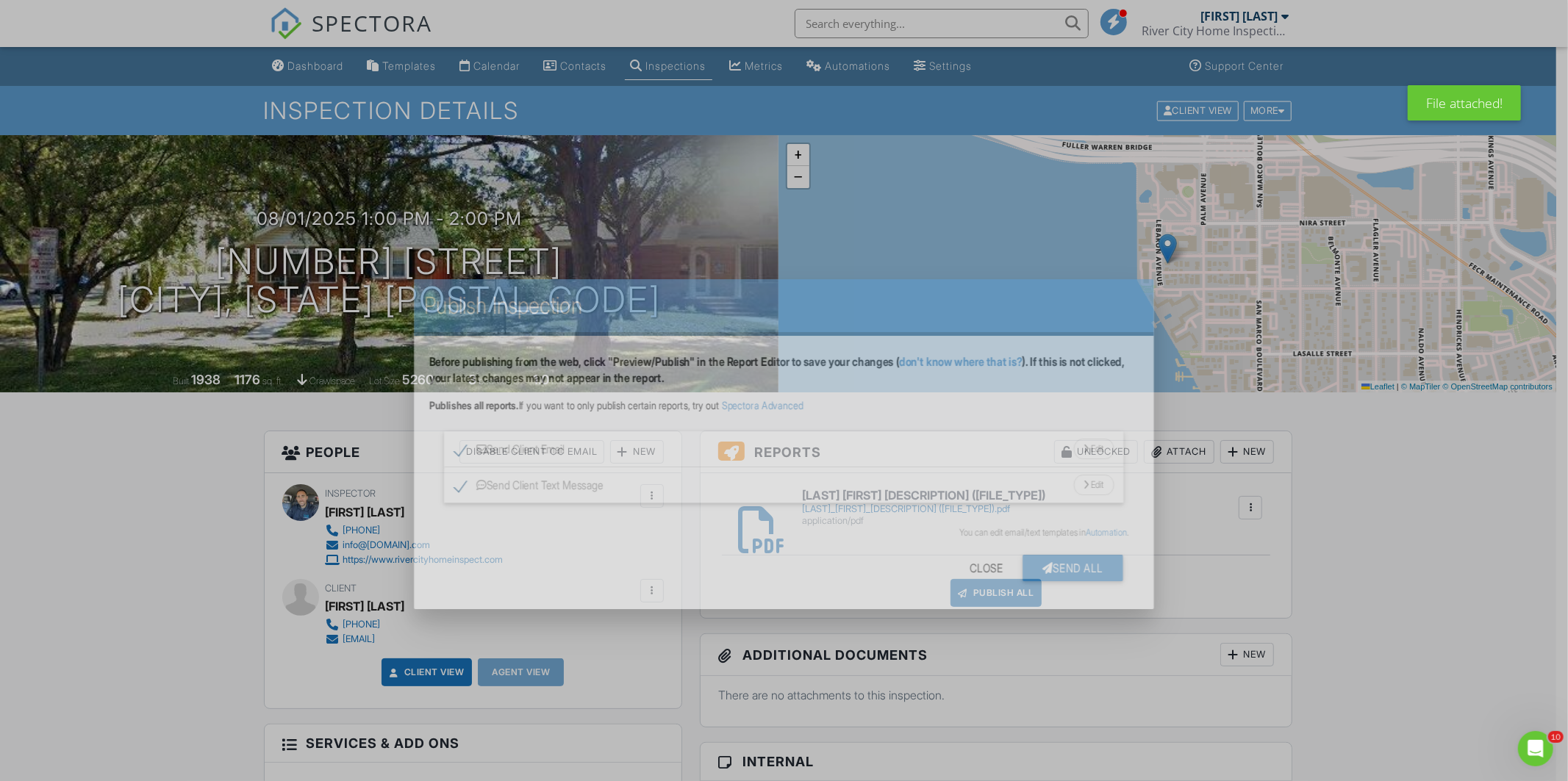 scroll, scrollTop: 0, scrollLeft: 0, axis: both 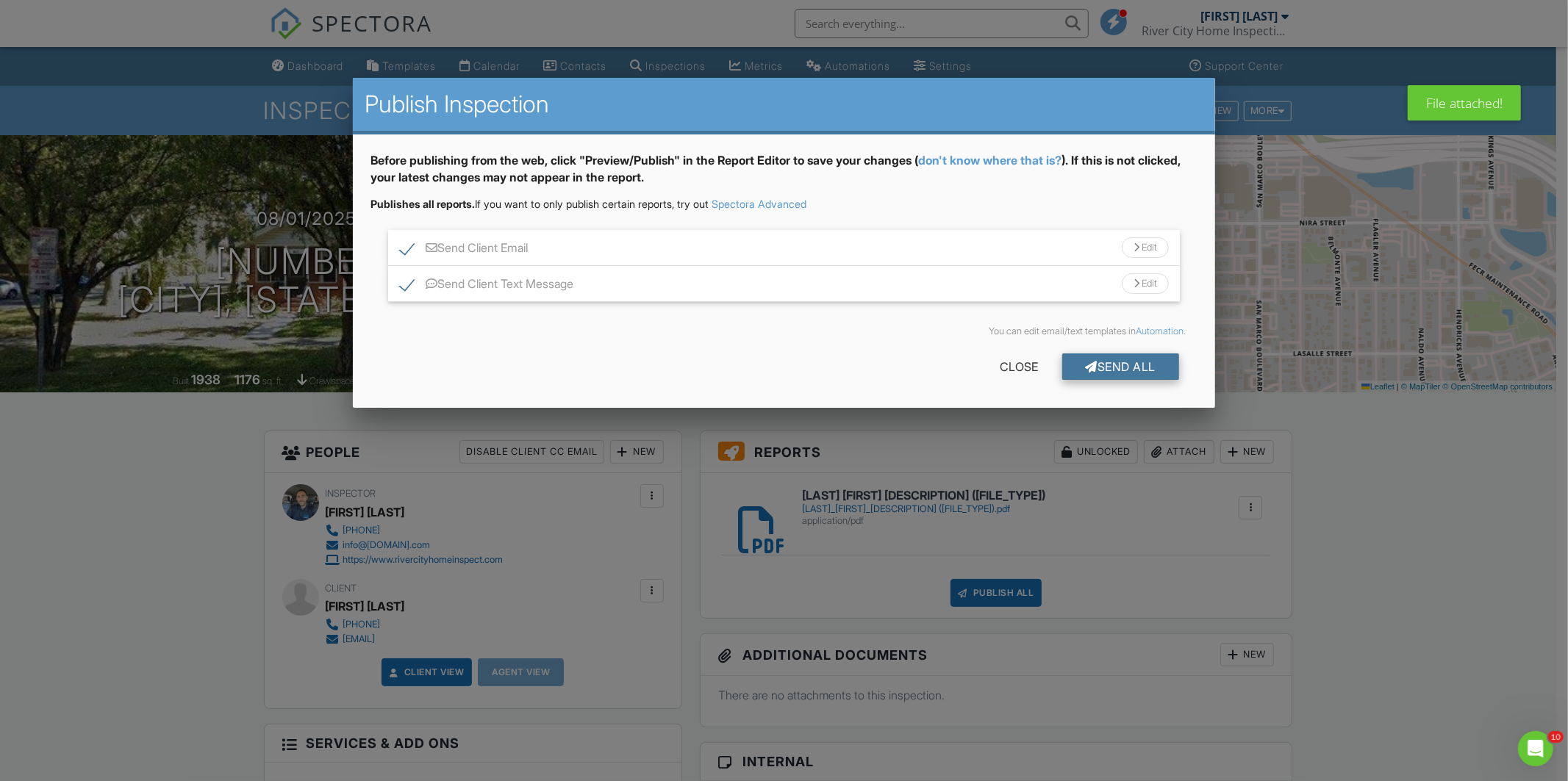click on "Send All" at bounding box center (1121, 367) 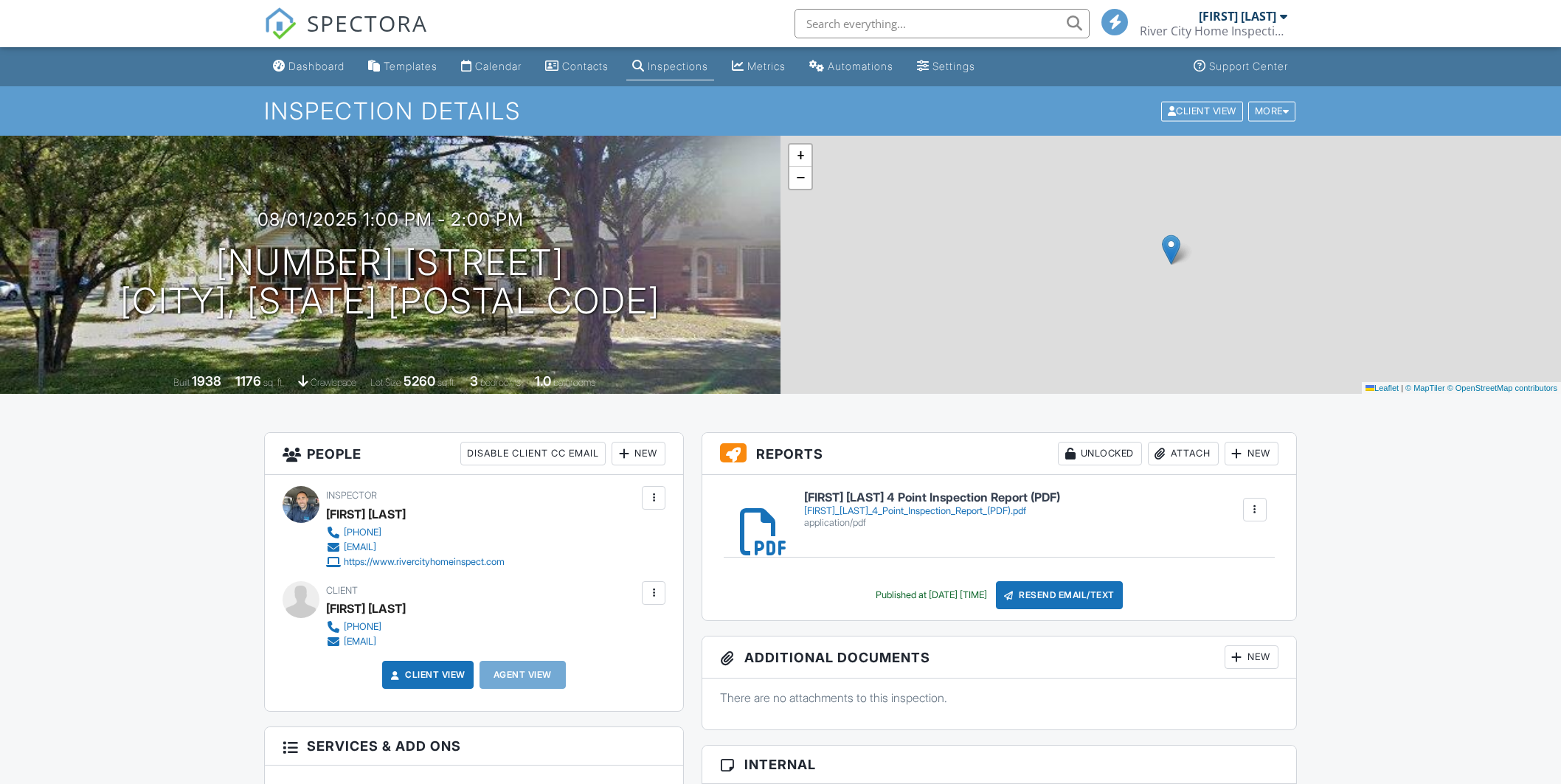 scroll, scrollTop: 0, scrollLeft: 0, axis: both 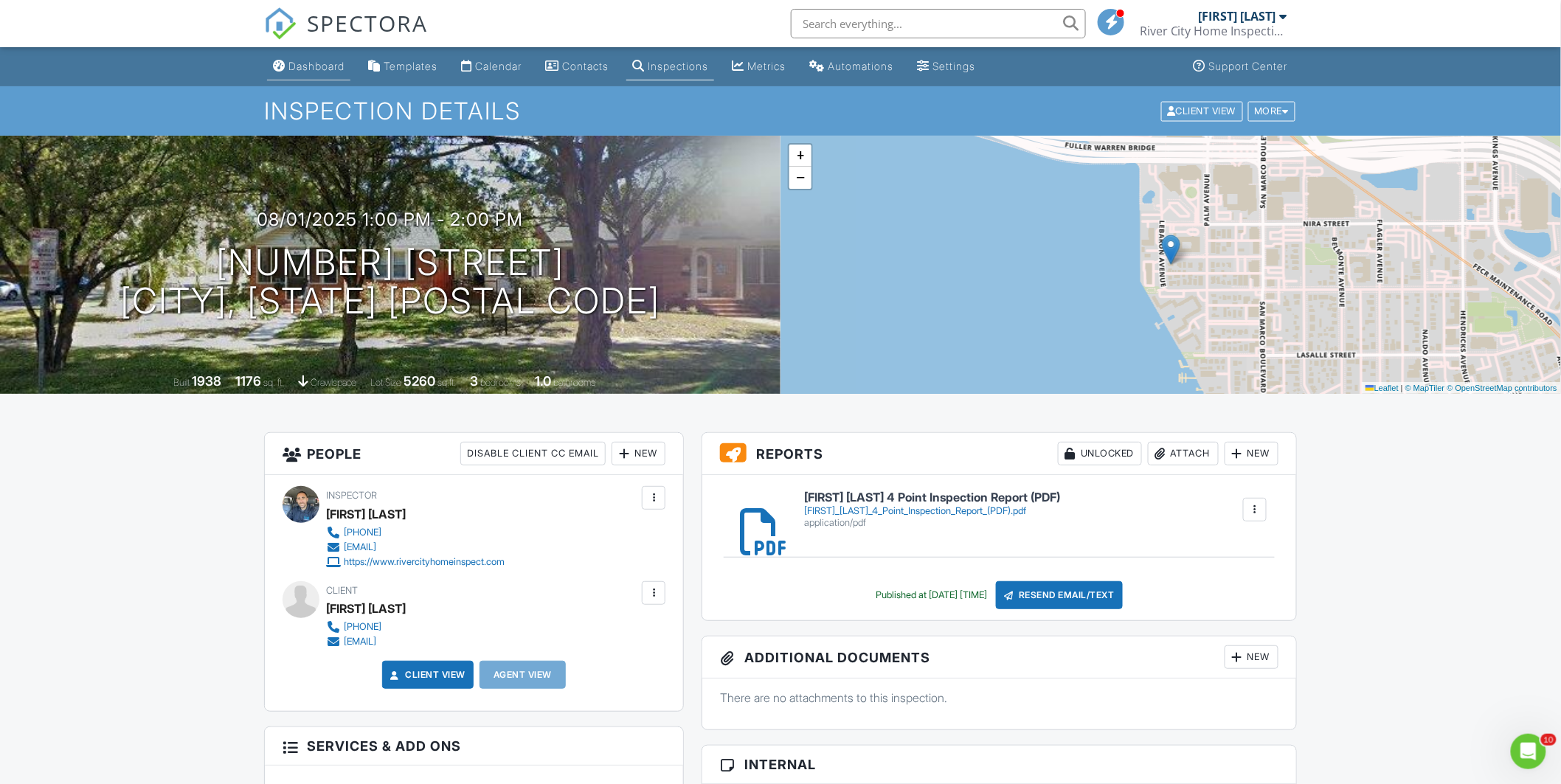 click on "Dashboard" at bounding box center [308, 66] 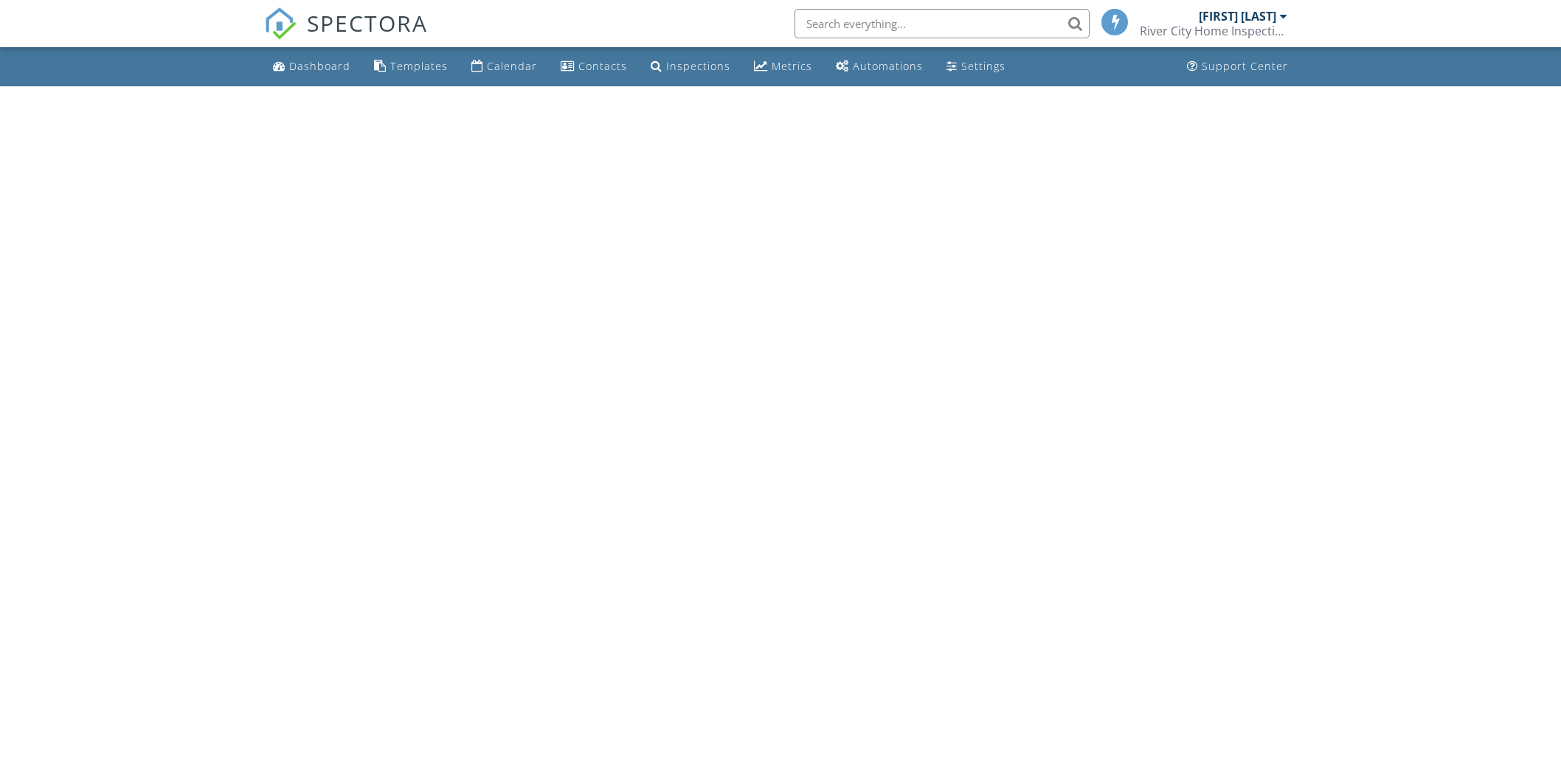 scroll, scrollTop: 0, scrollLeft: 0, axis: both 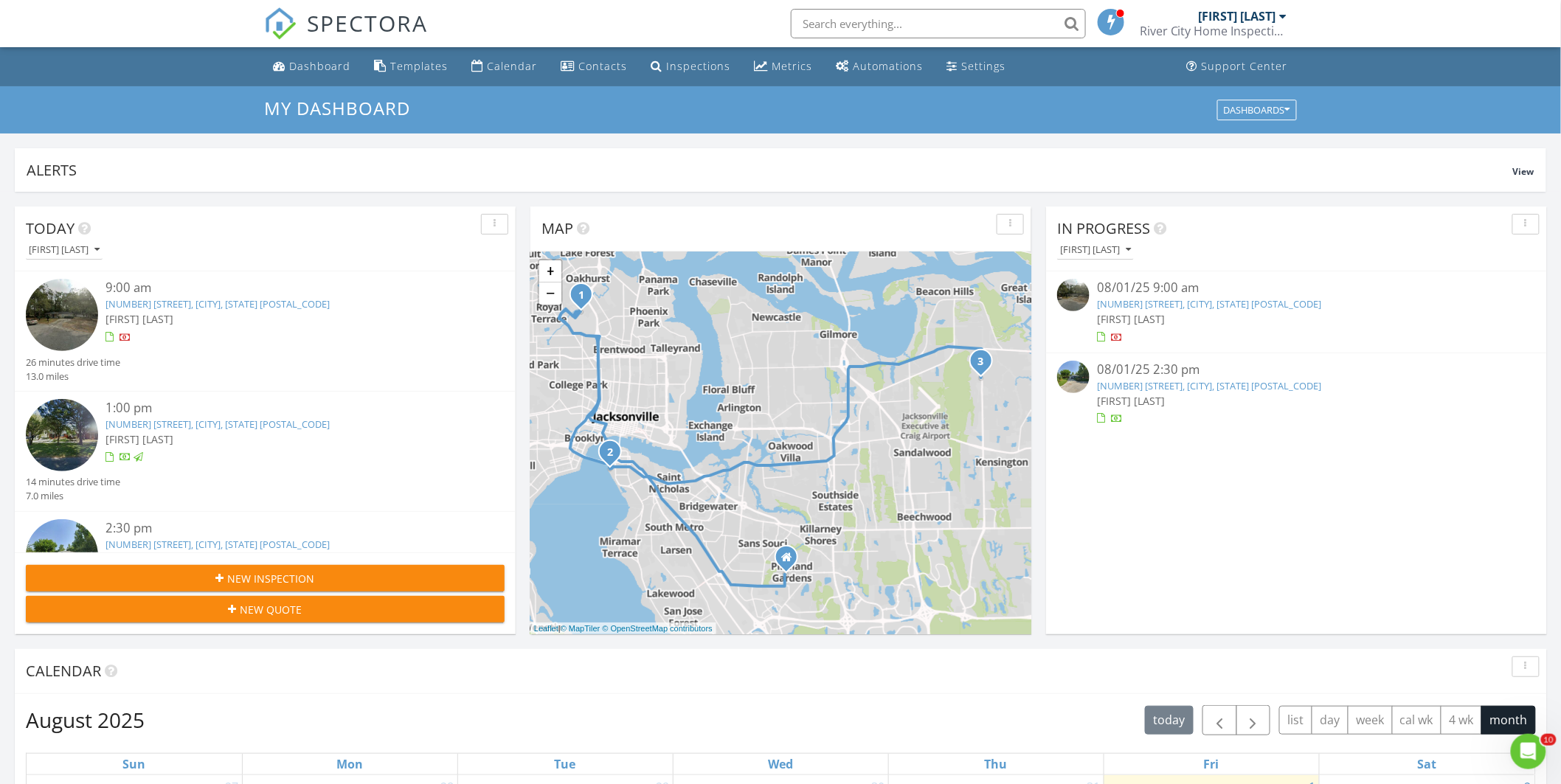 click on "[NUMBER] [STREET], [CITY], [STATE] [POSTAL_CODE]" at bounding box center (1209, 304) 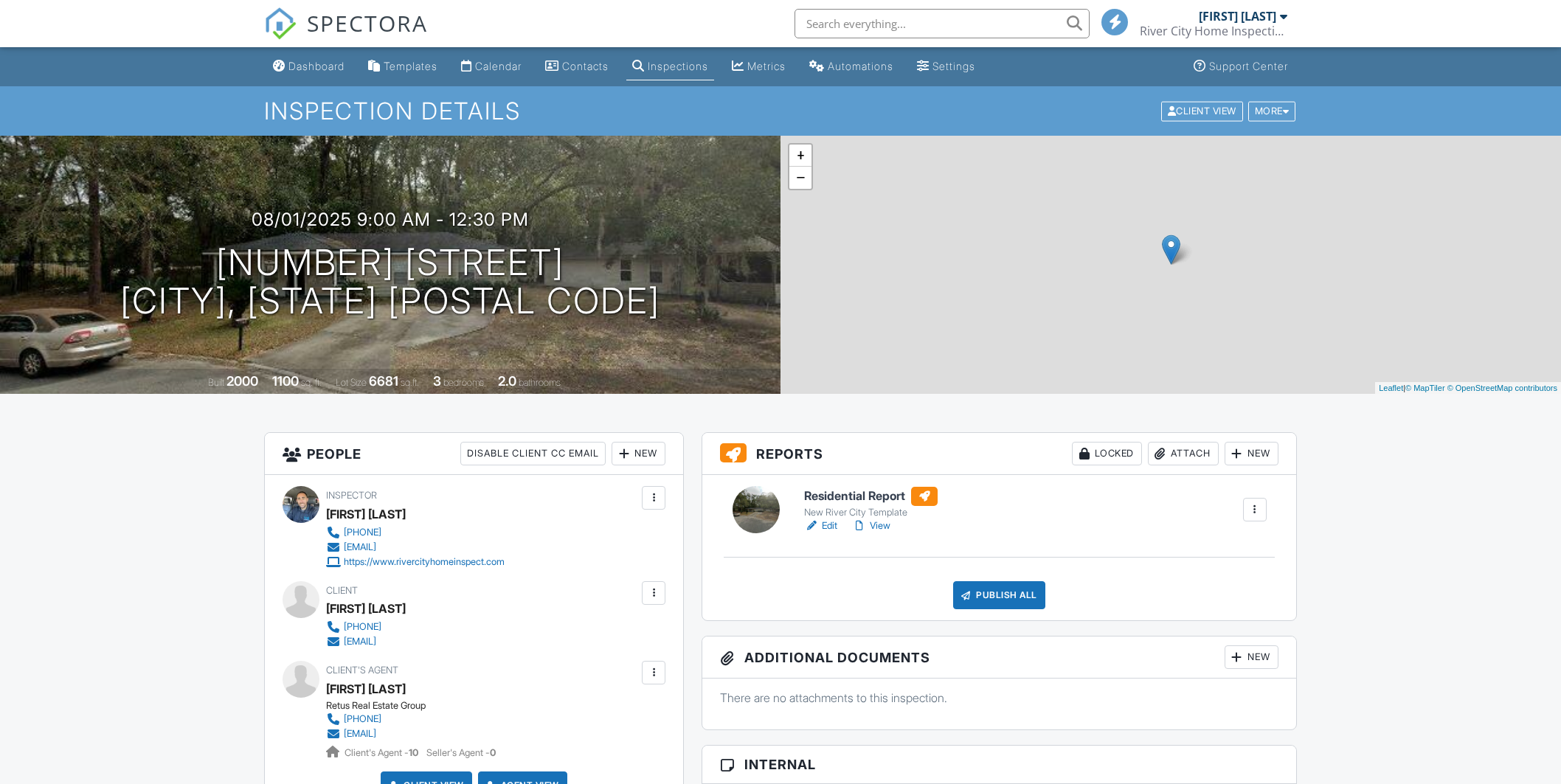 scroll, scrollTop: 0, scrollLeft: 0, axis: both 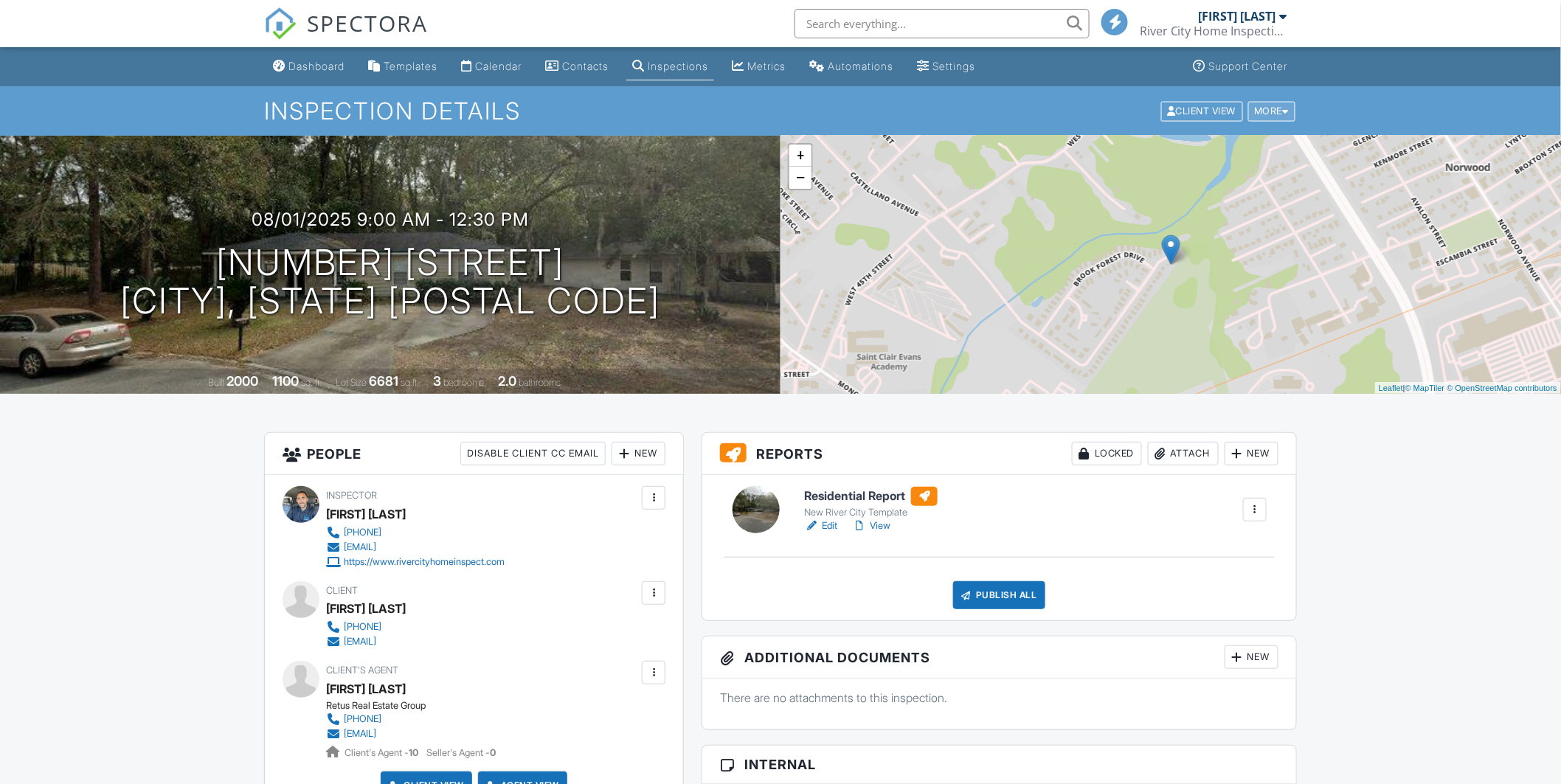 click on "More" at bounding box center (1272, 111) 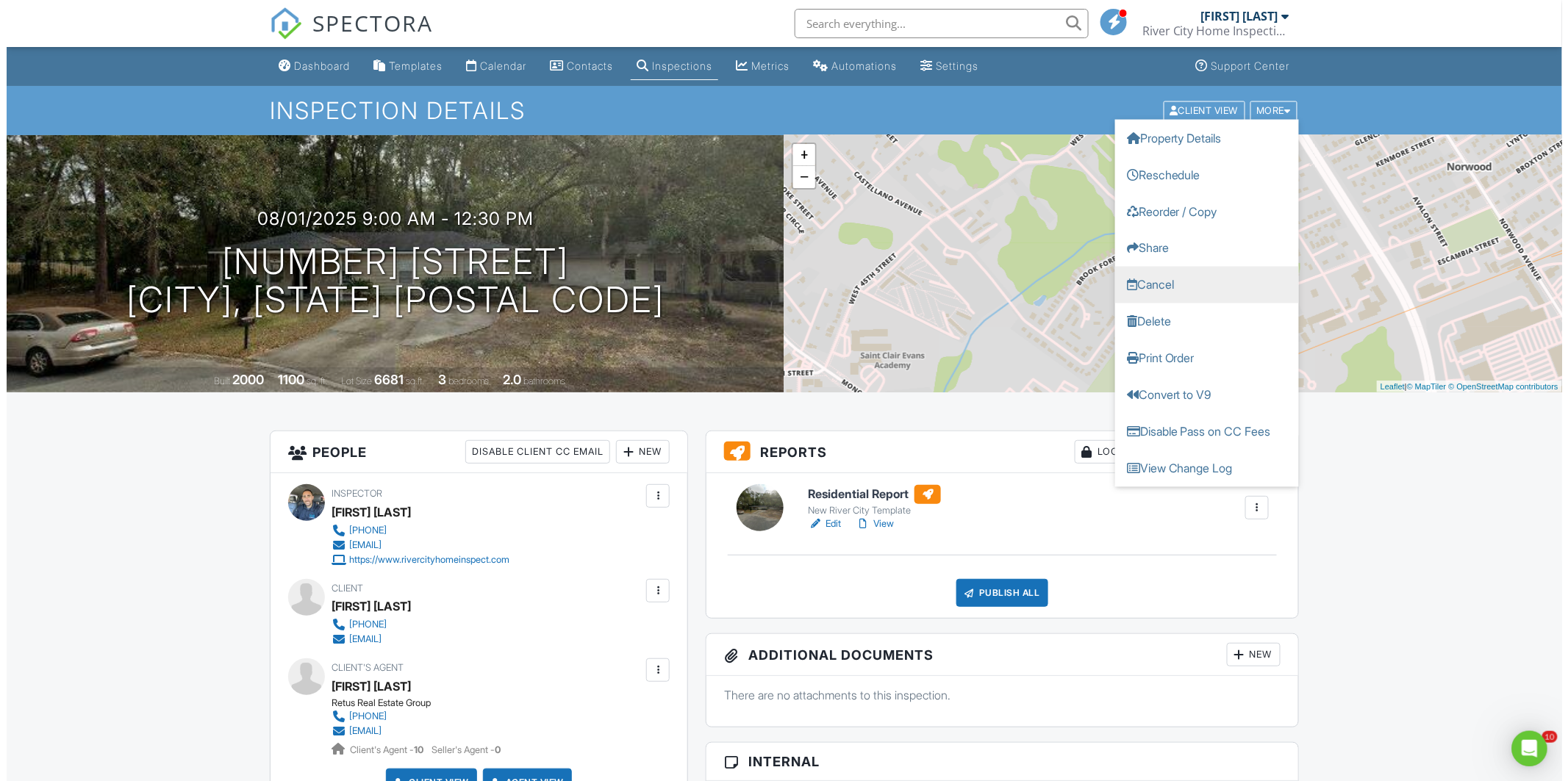 scroll, scrollTop: 0, scrollLeft: 0, axis: both 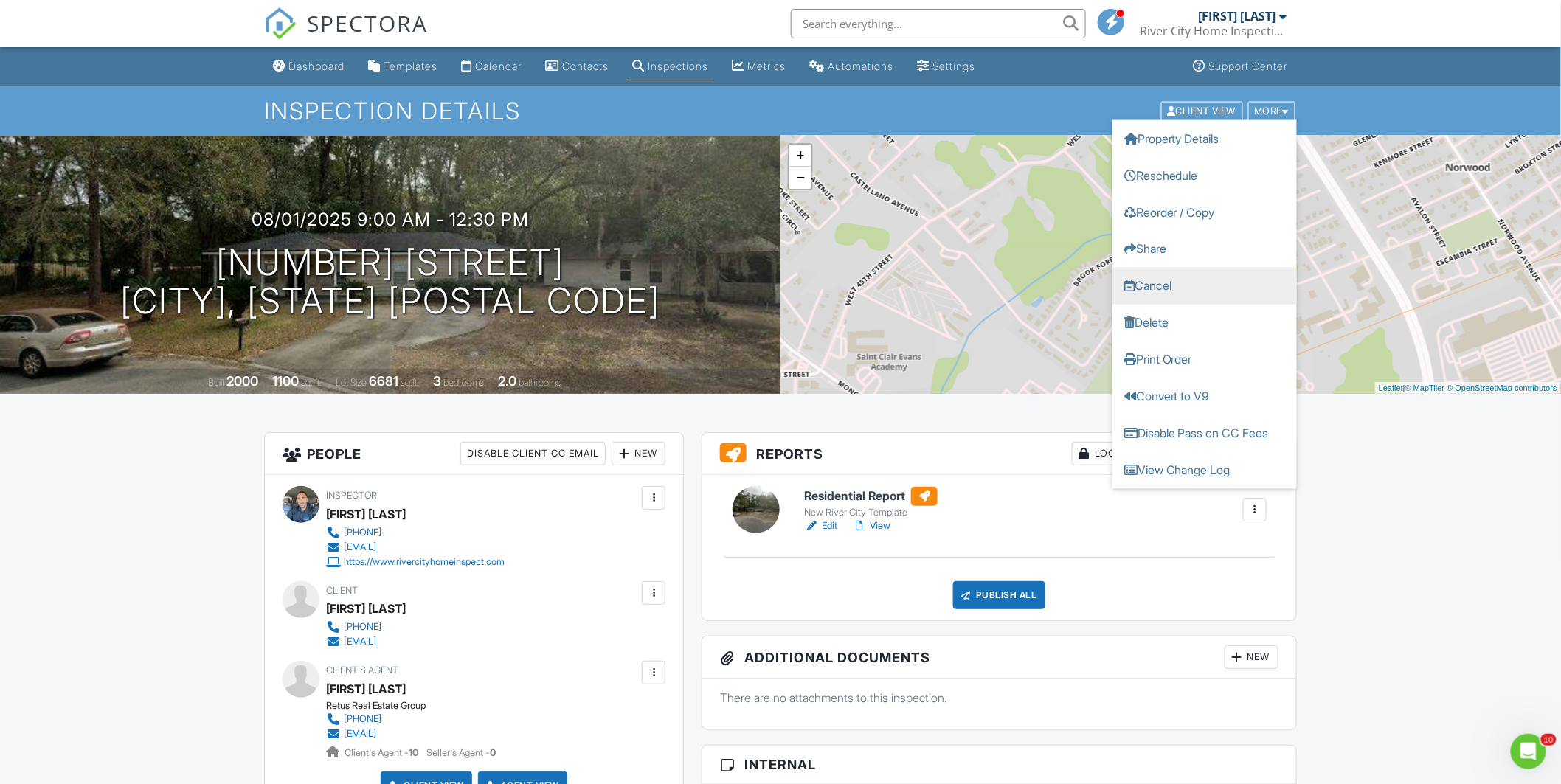 click on "Cancel" at bounding box center (1205, 285) 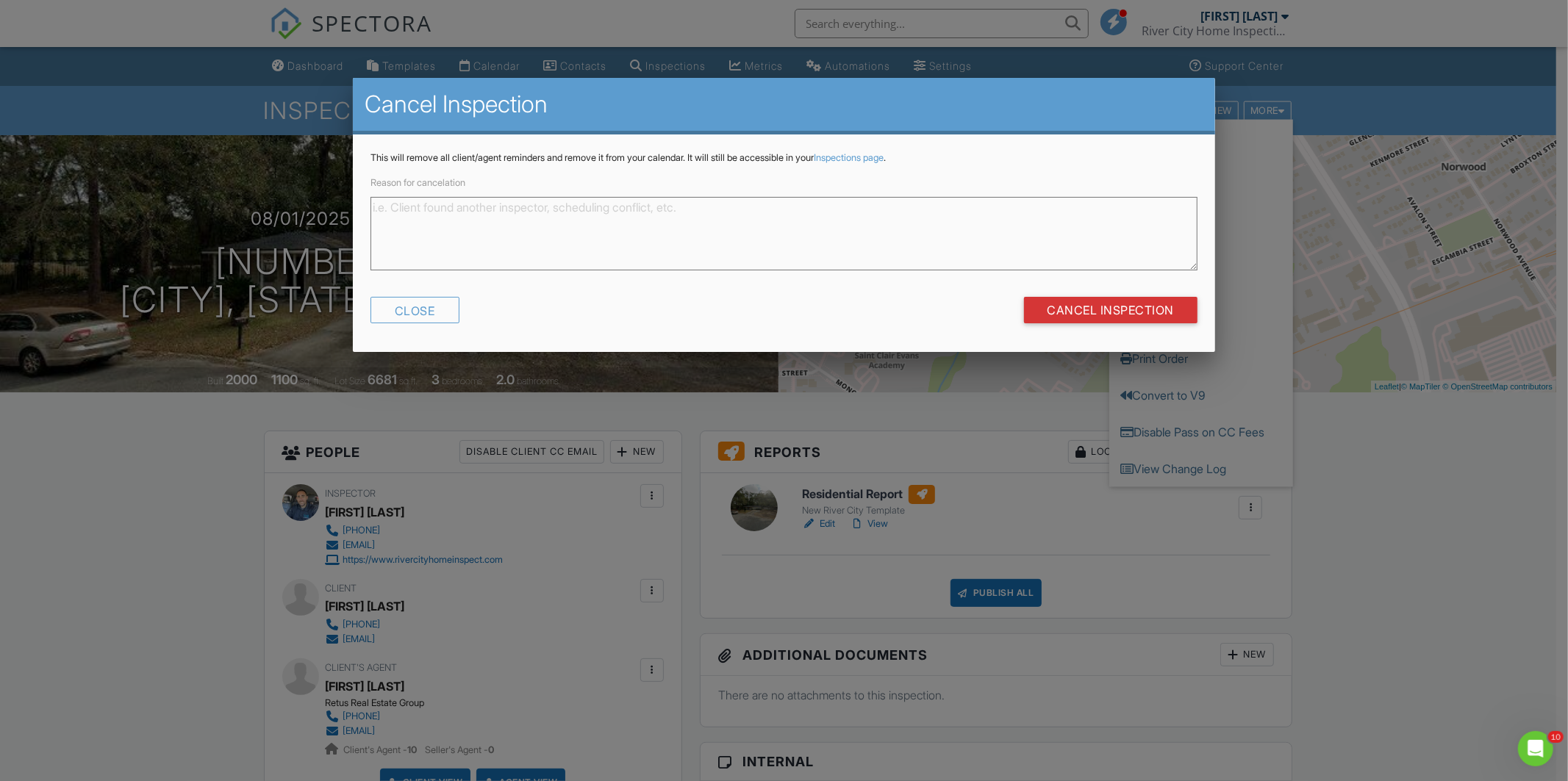 click on "Reason for cancelation" at bounding box center [784, 234] 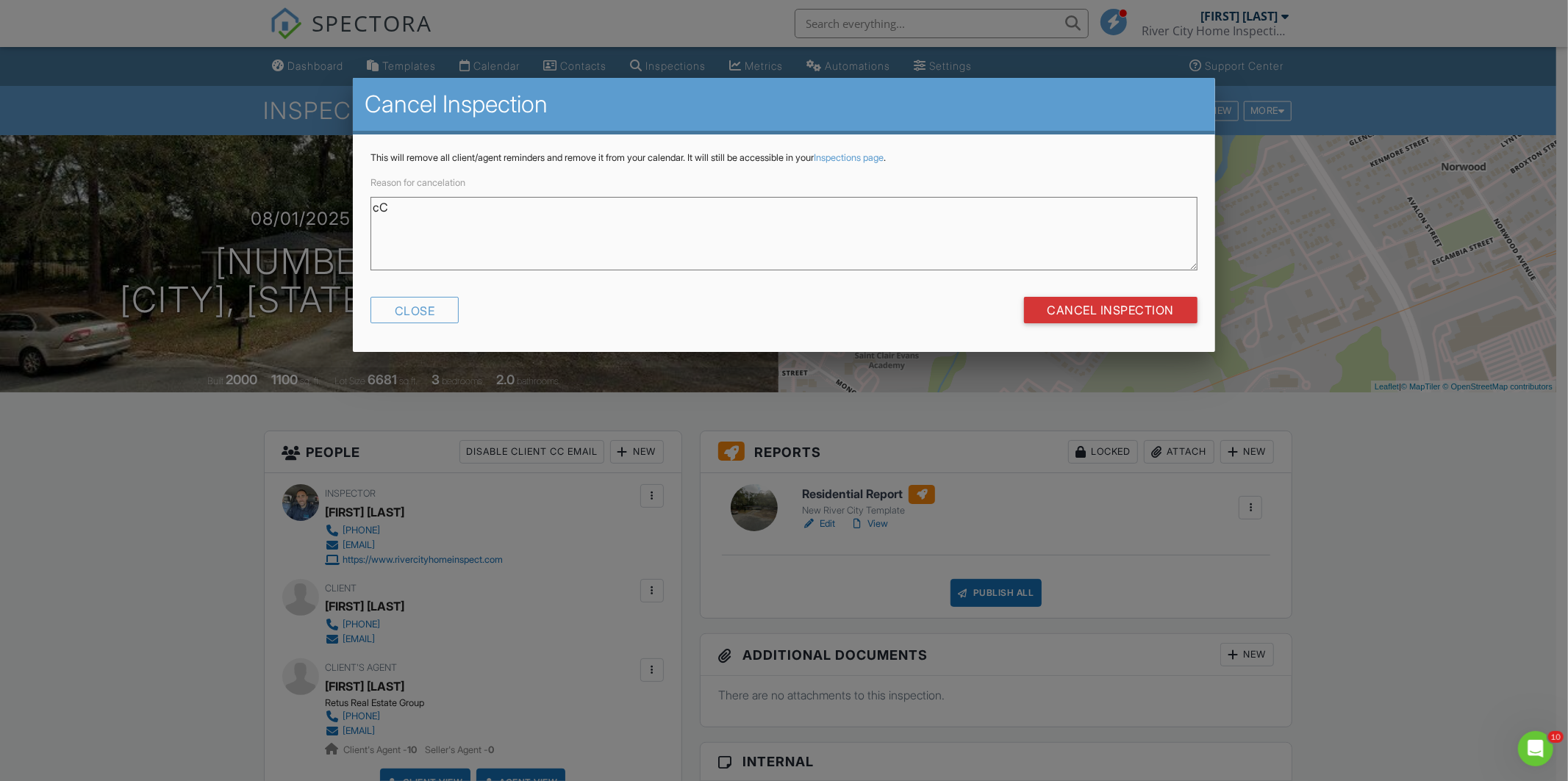 type on "c" 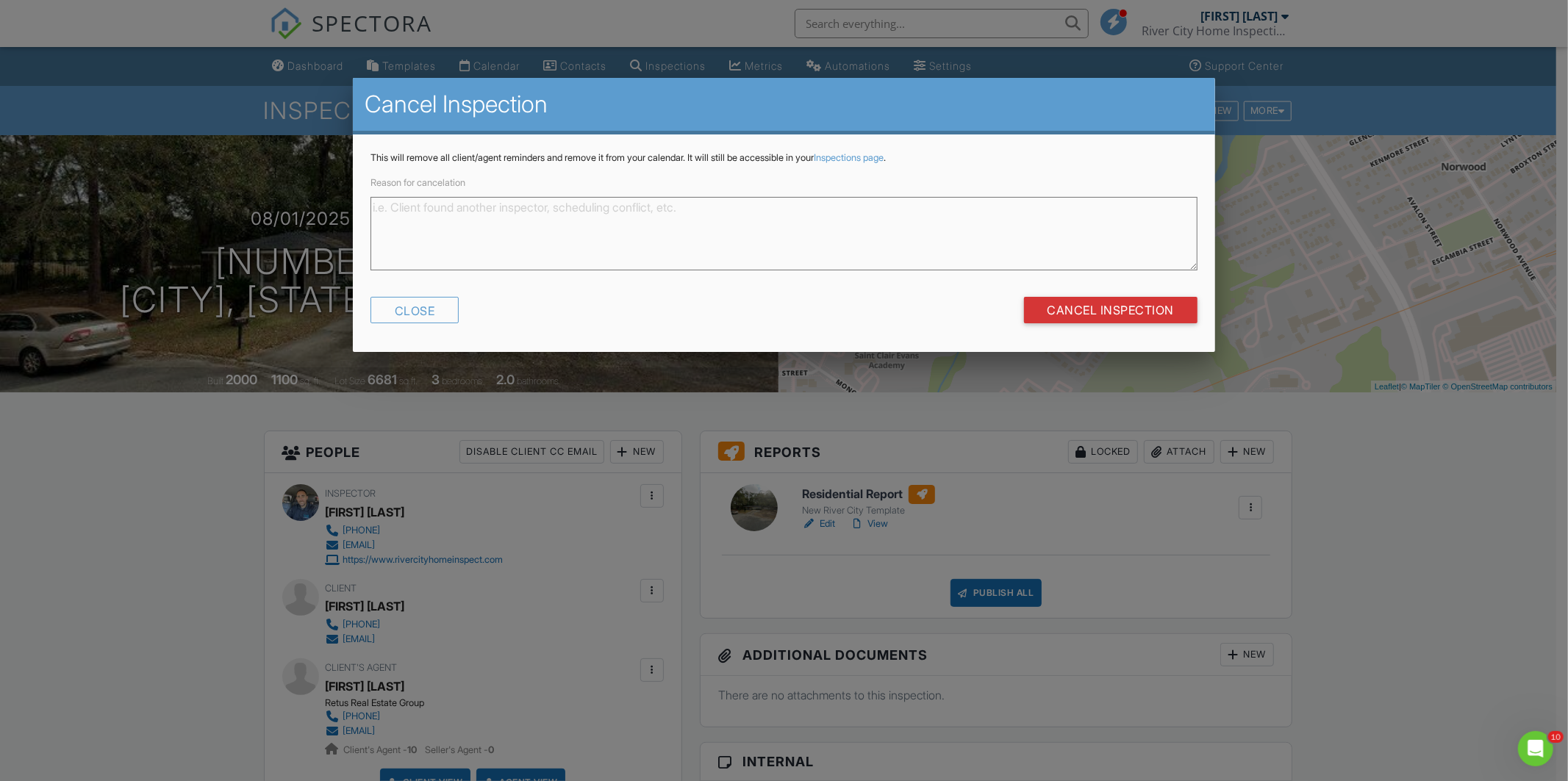 type on "c" 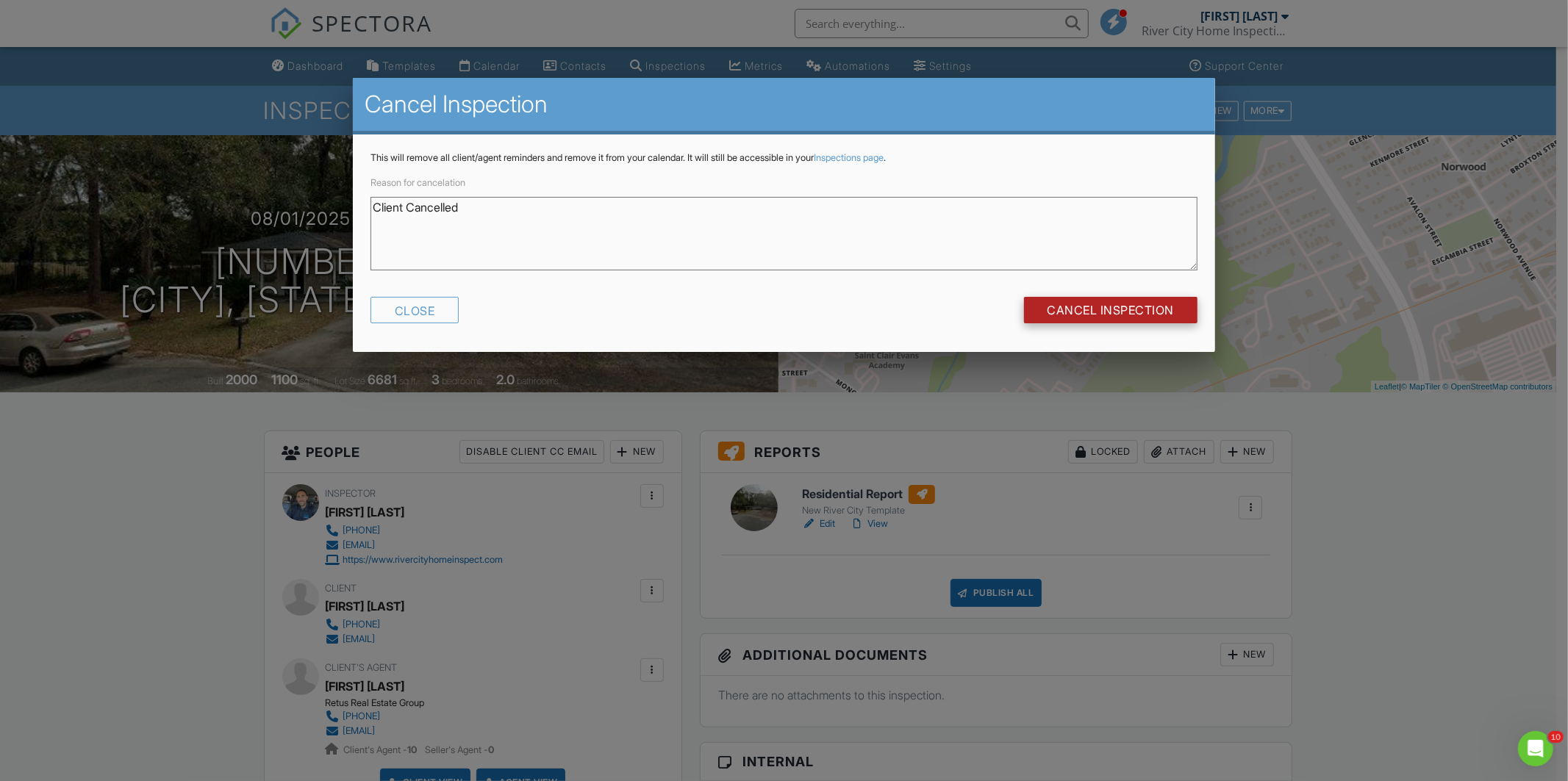 type on "Client Cancelled" 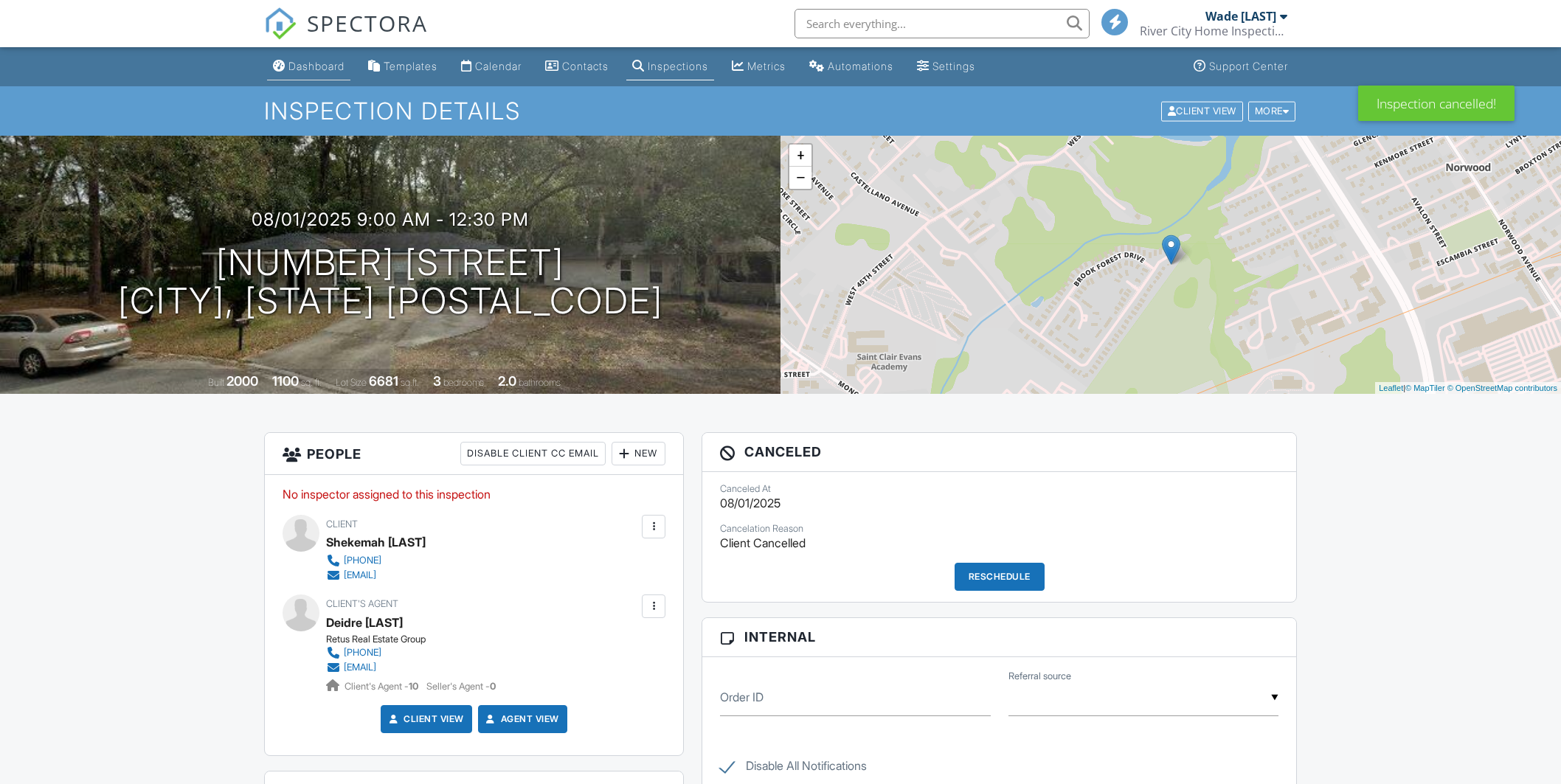 scroll, scrollTop: 0, scrollLeft: 0, axis: both 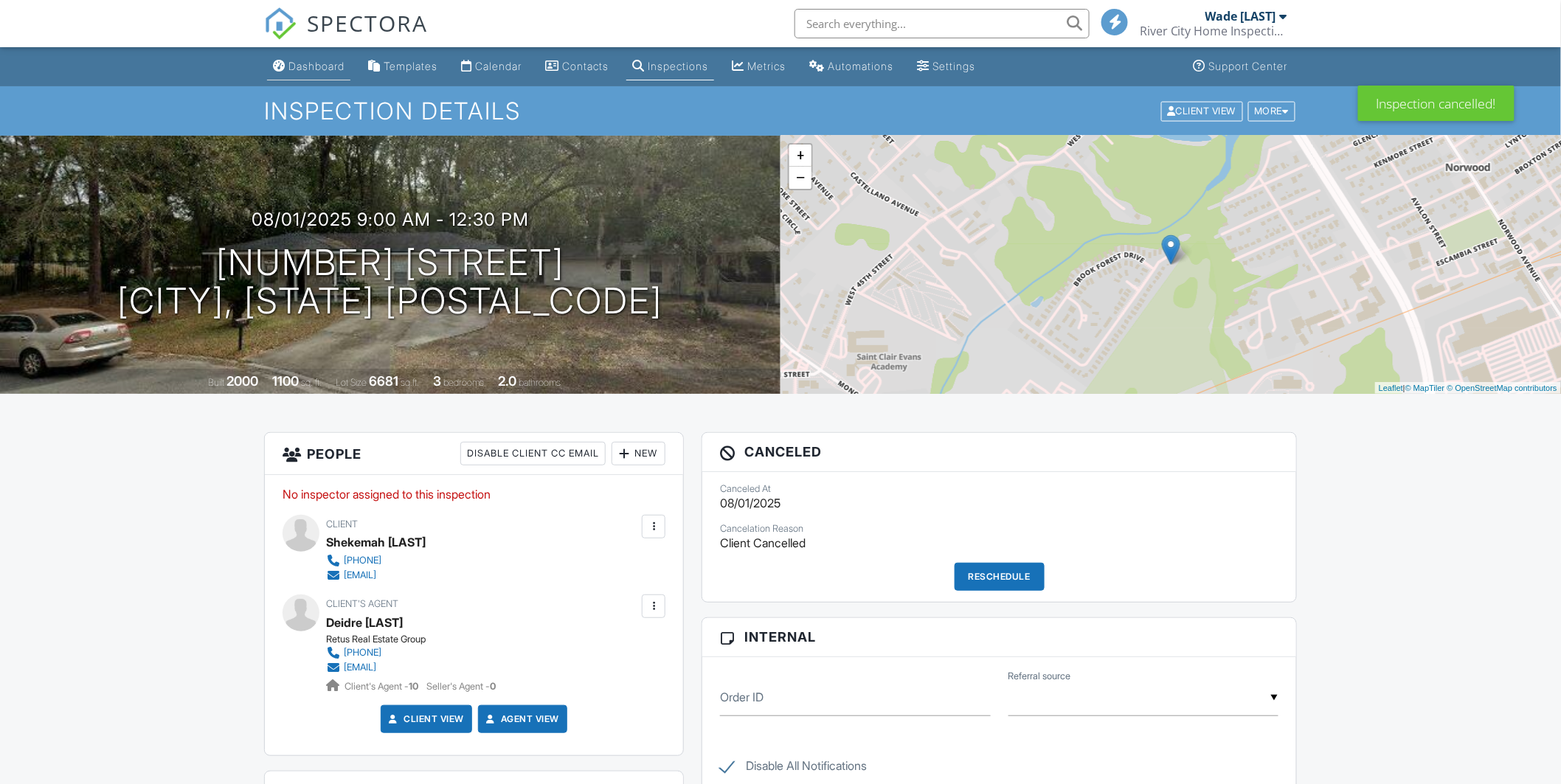 click on "Dashboard" at bounding box center [316, 66] 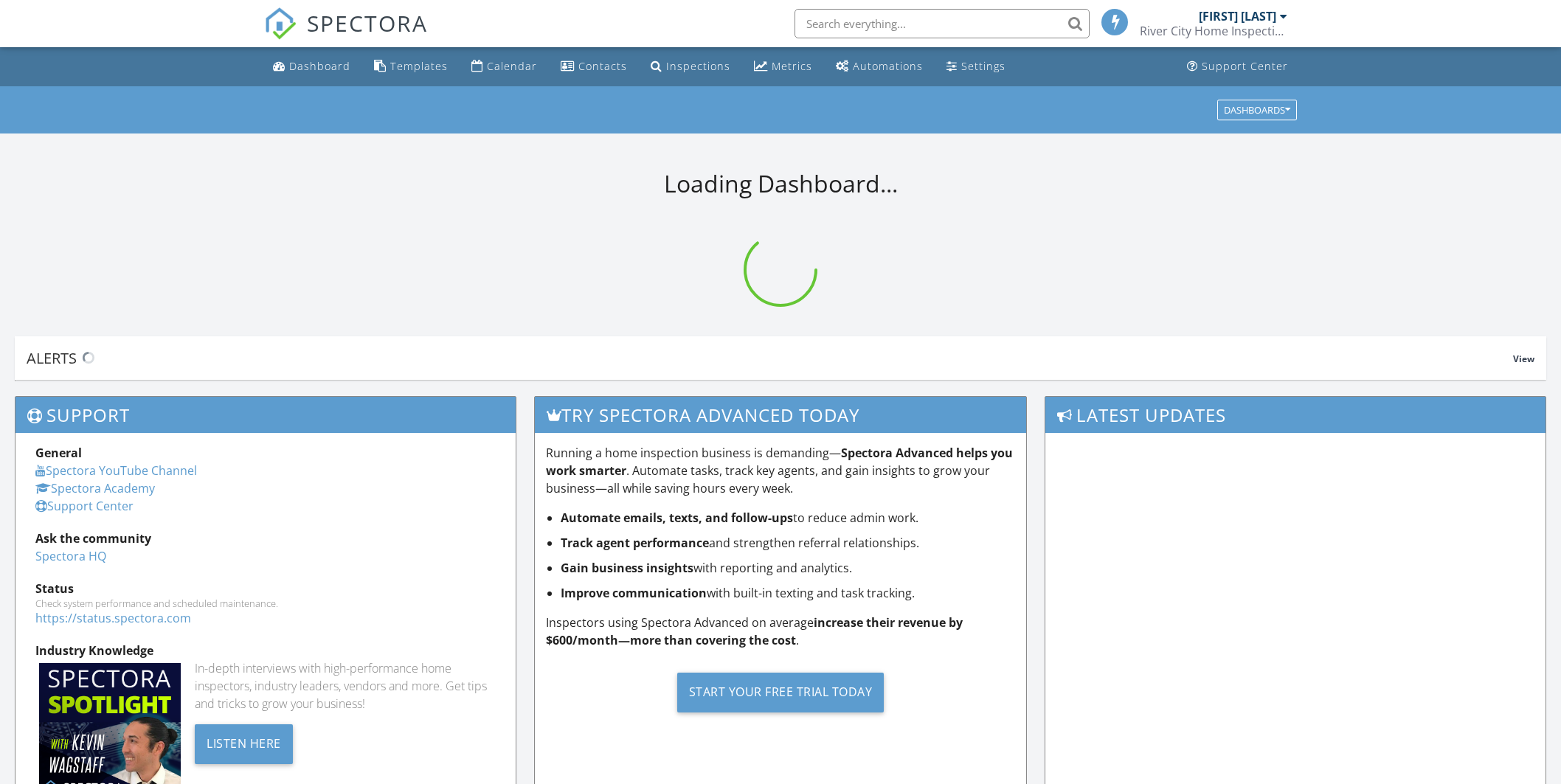 scroll, scrollTop: 0, scrollLeft: 0, axis: both 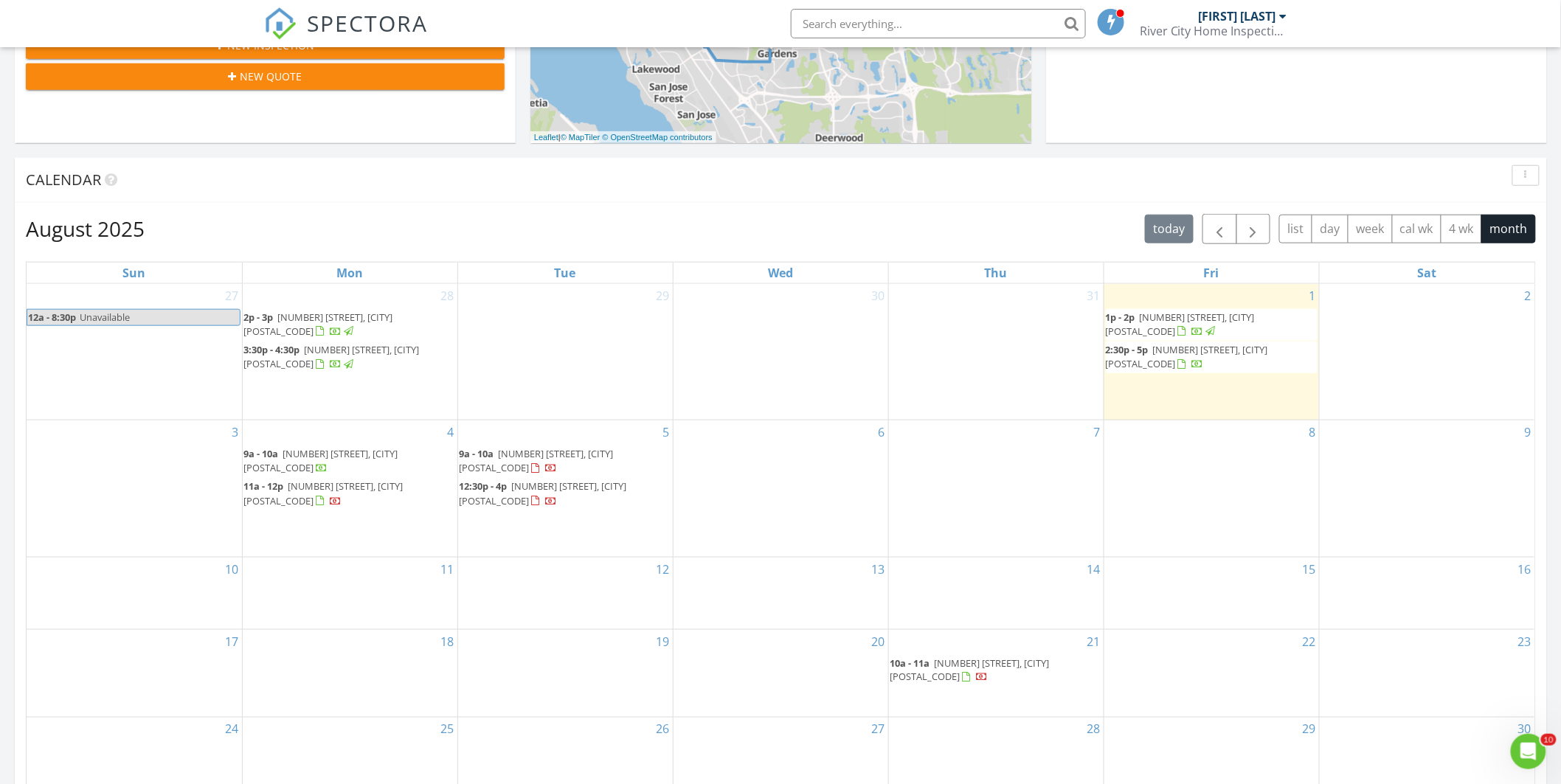 click on "[NUMBER] [STREET], [CITY] [POSTAL_CODE]" at bounding box center (543, 493) 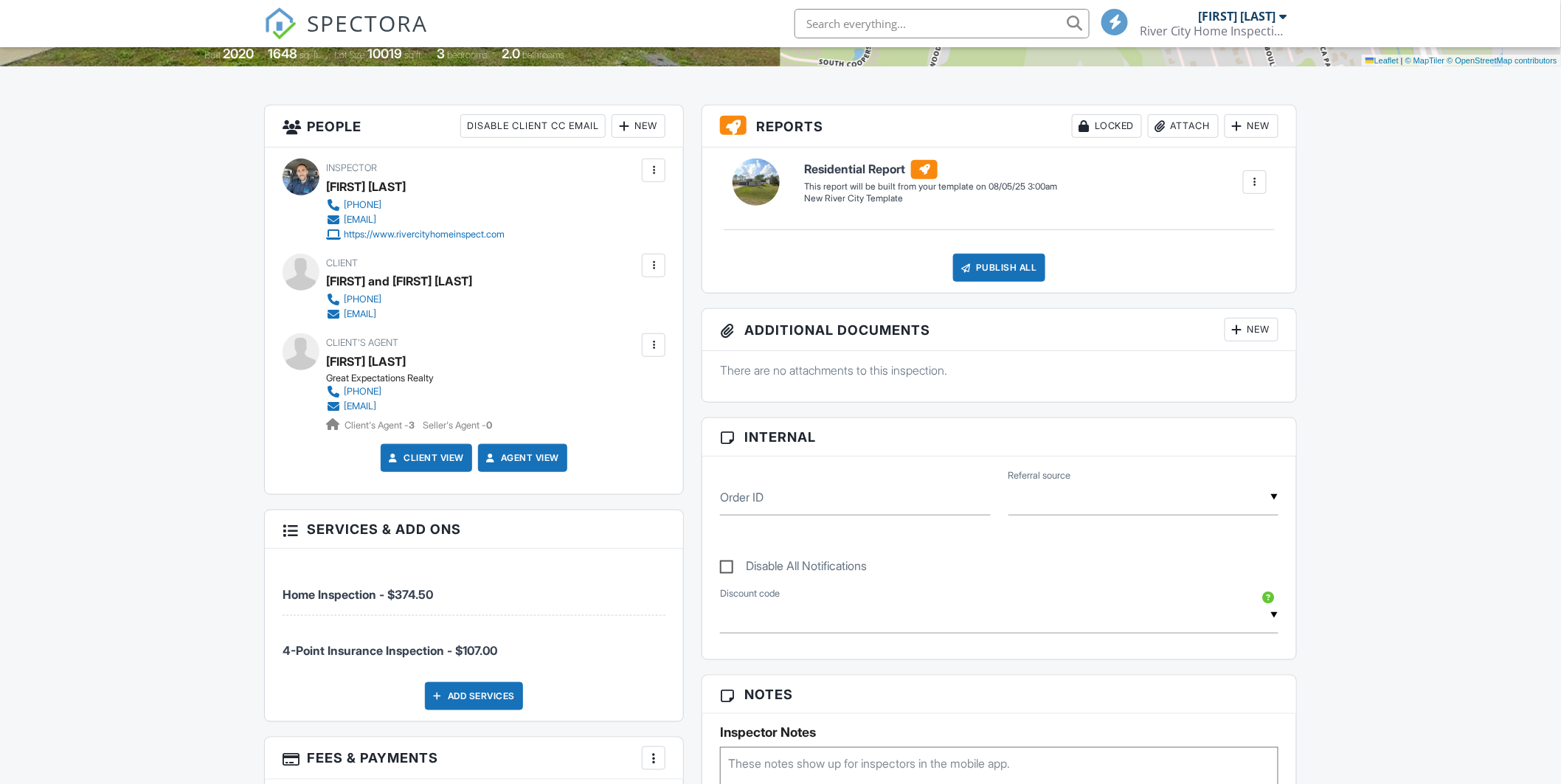scroll, scrollTop: 478, scrollLeft: 0, axis: vertical 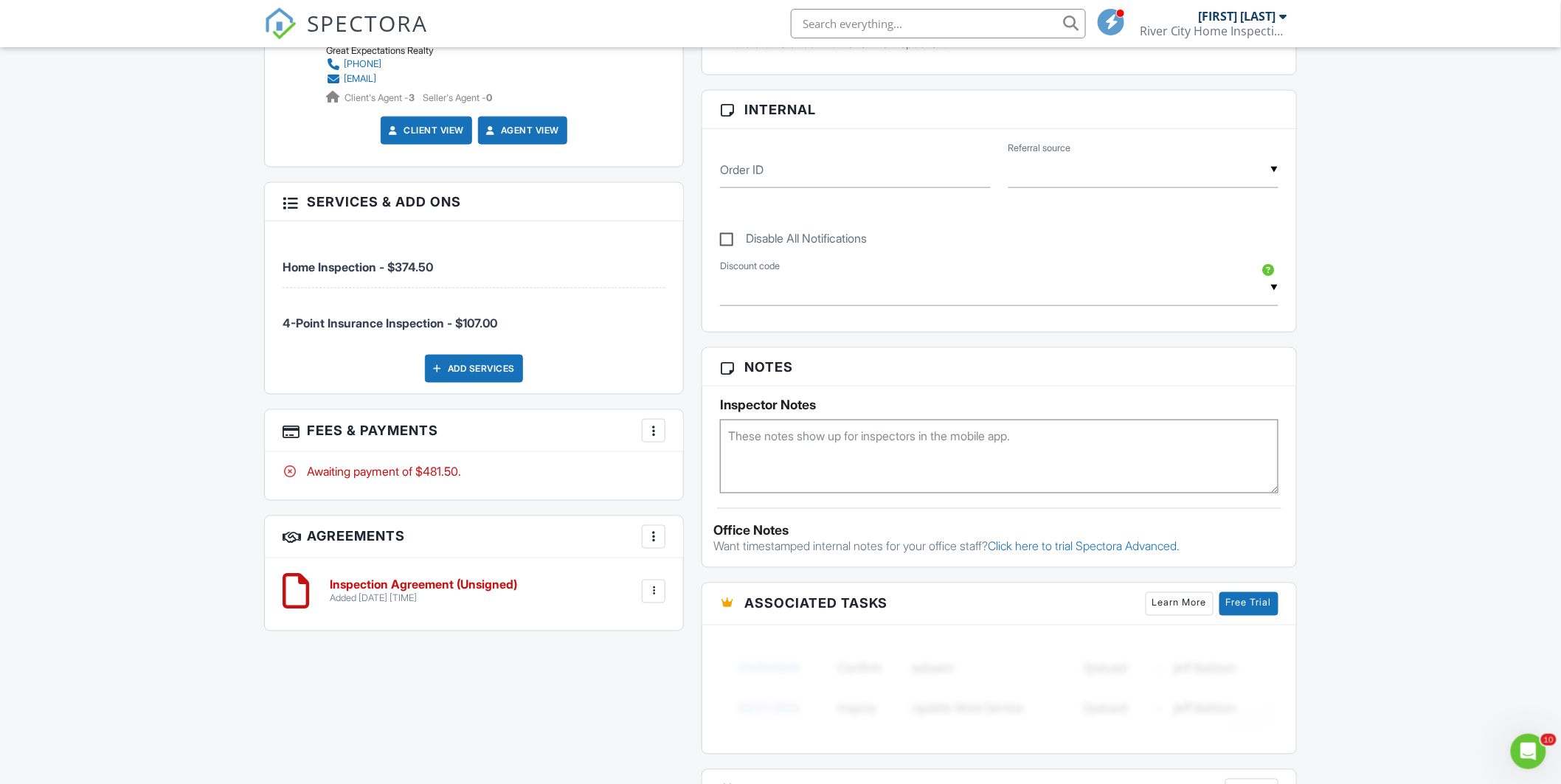 click at bounding box center [654, 431] 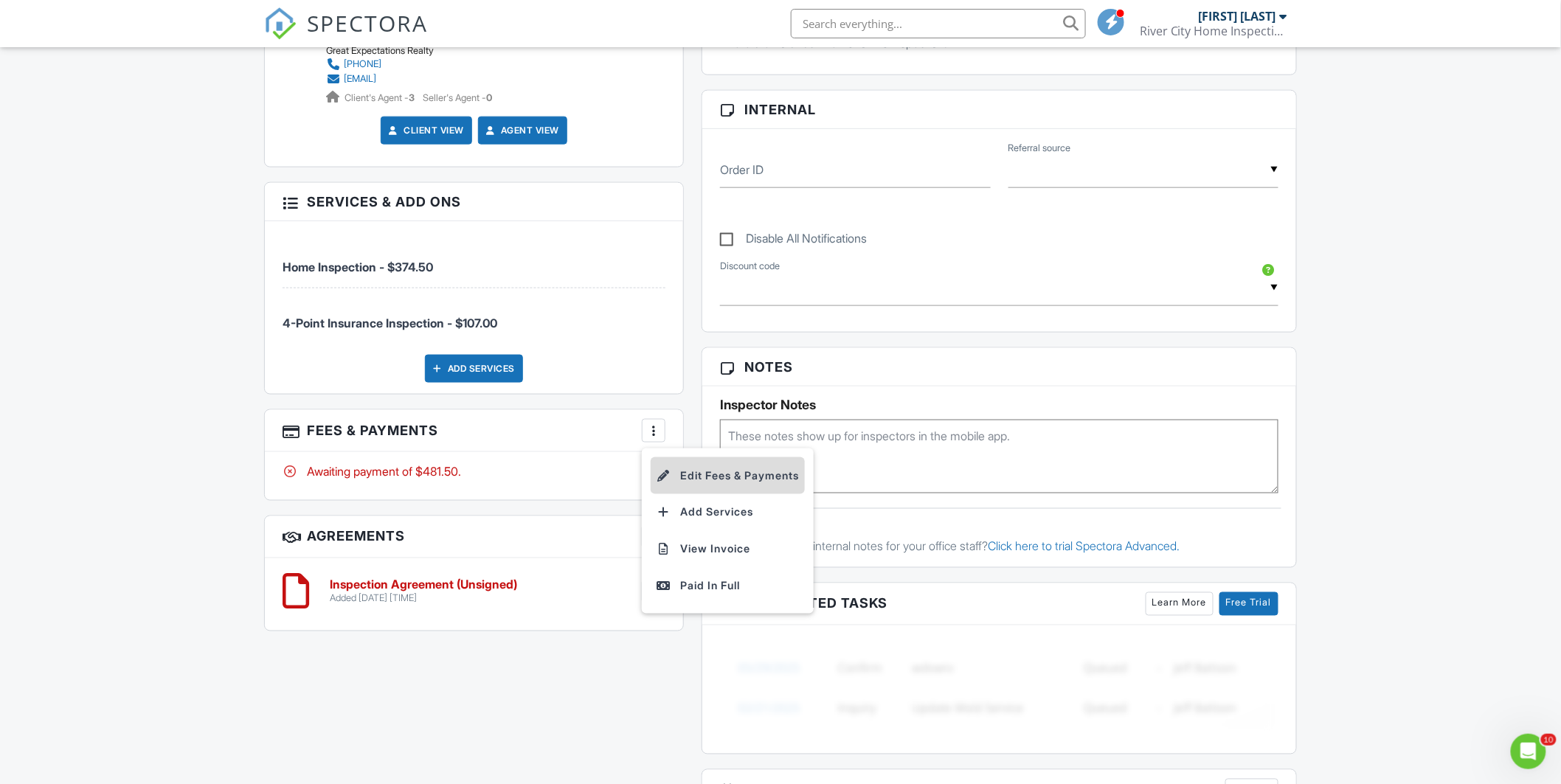 click on "Edit Fees & Payments" at bounding box center (727, 476) 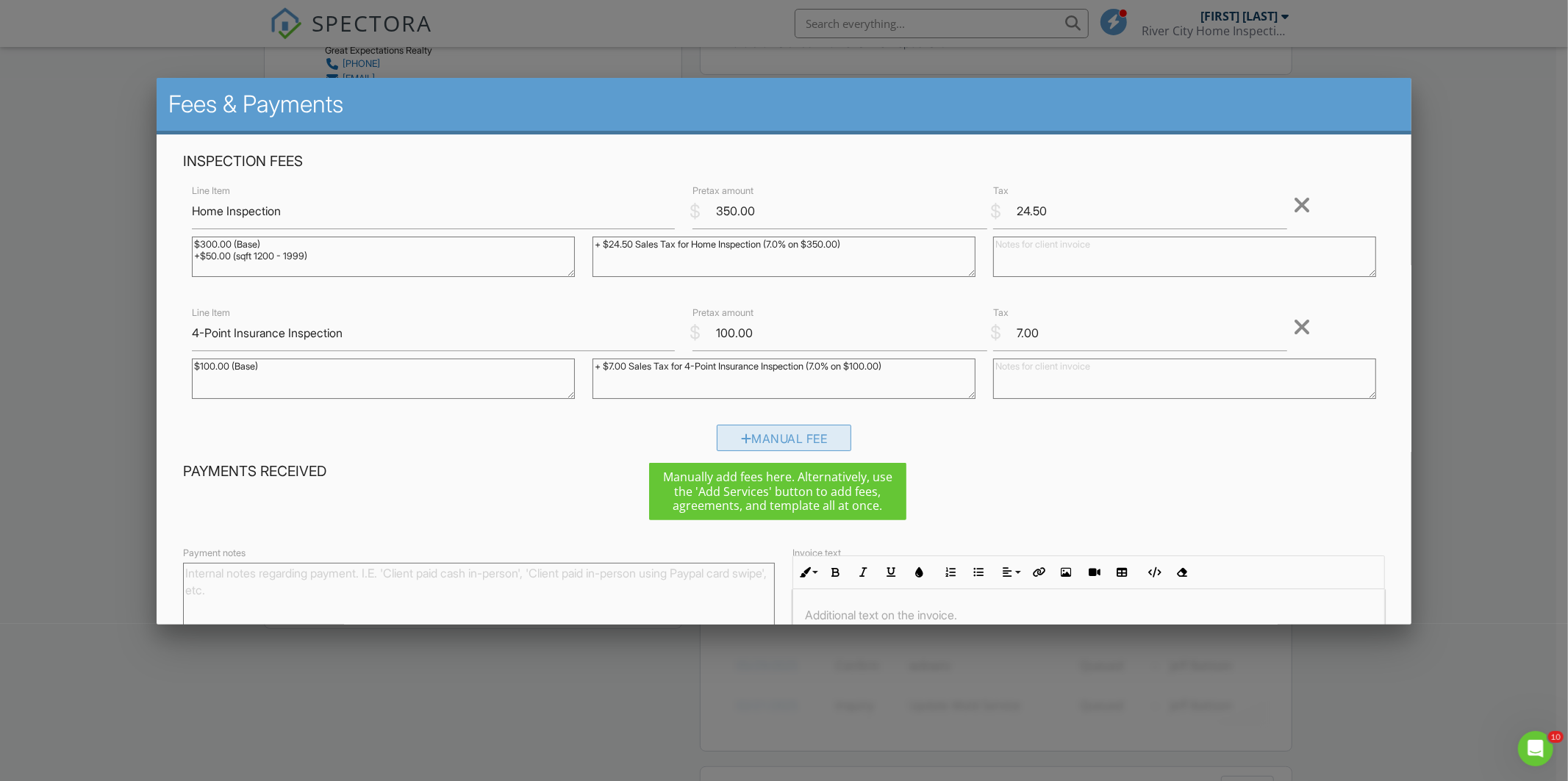 click on "Manual Fee" at bounding box center (784, 438) 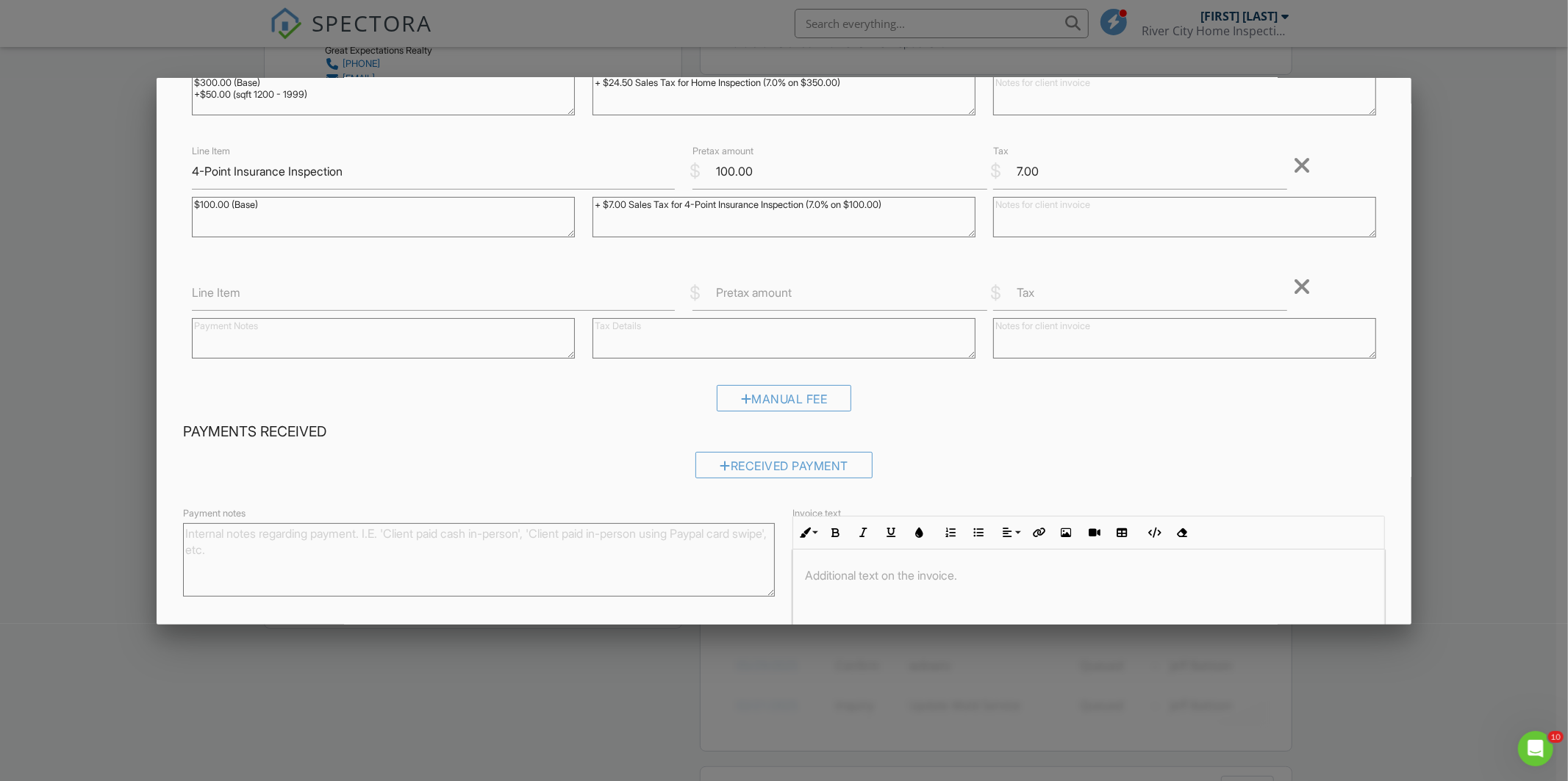 scroll, scrollTop: 163, scrollLeft: 0, axis: vertical 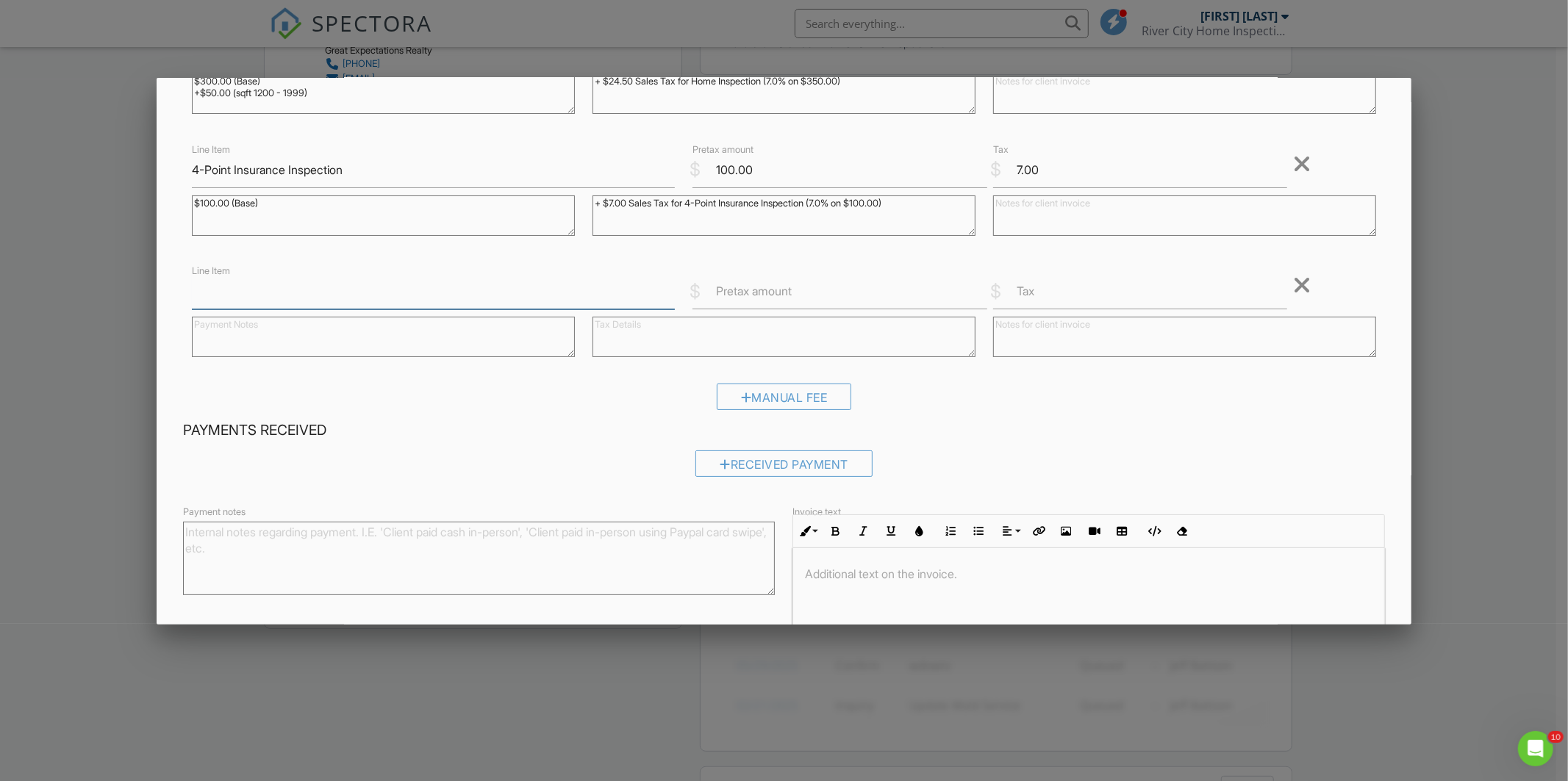 click on "Line Item" at bounding box center (433, 291) 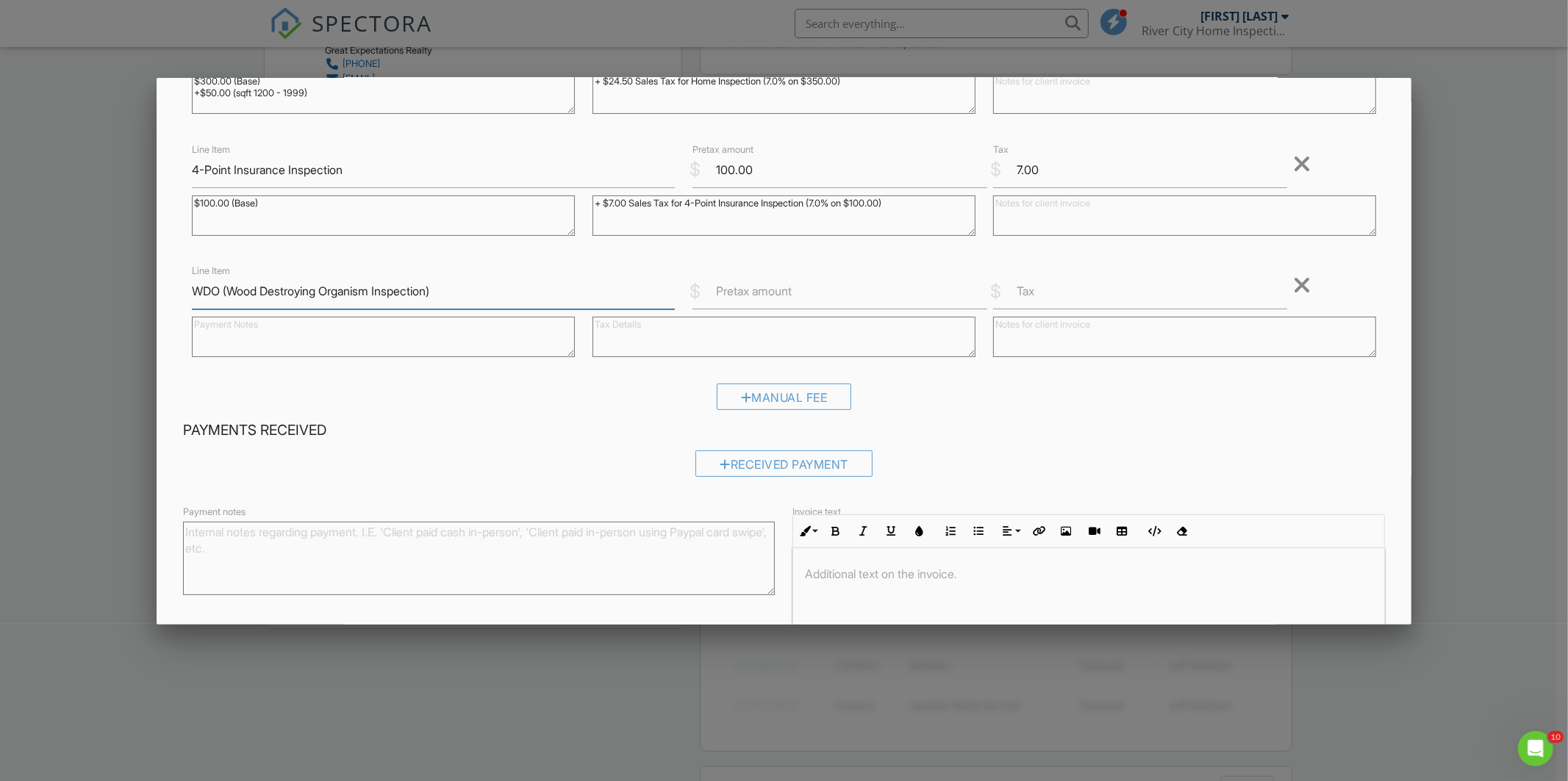 type on "WDO (Wood Destroying Organism Inspection)" 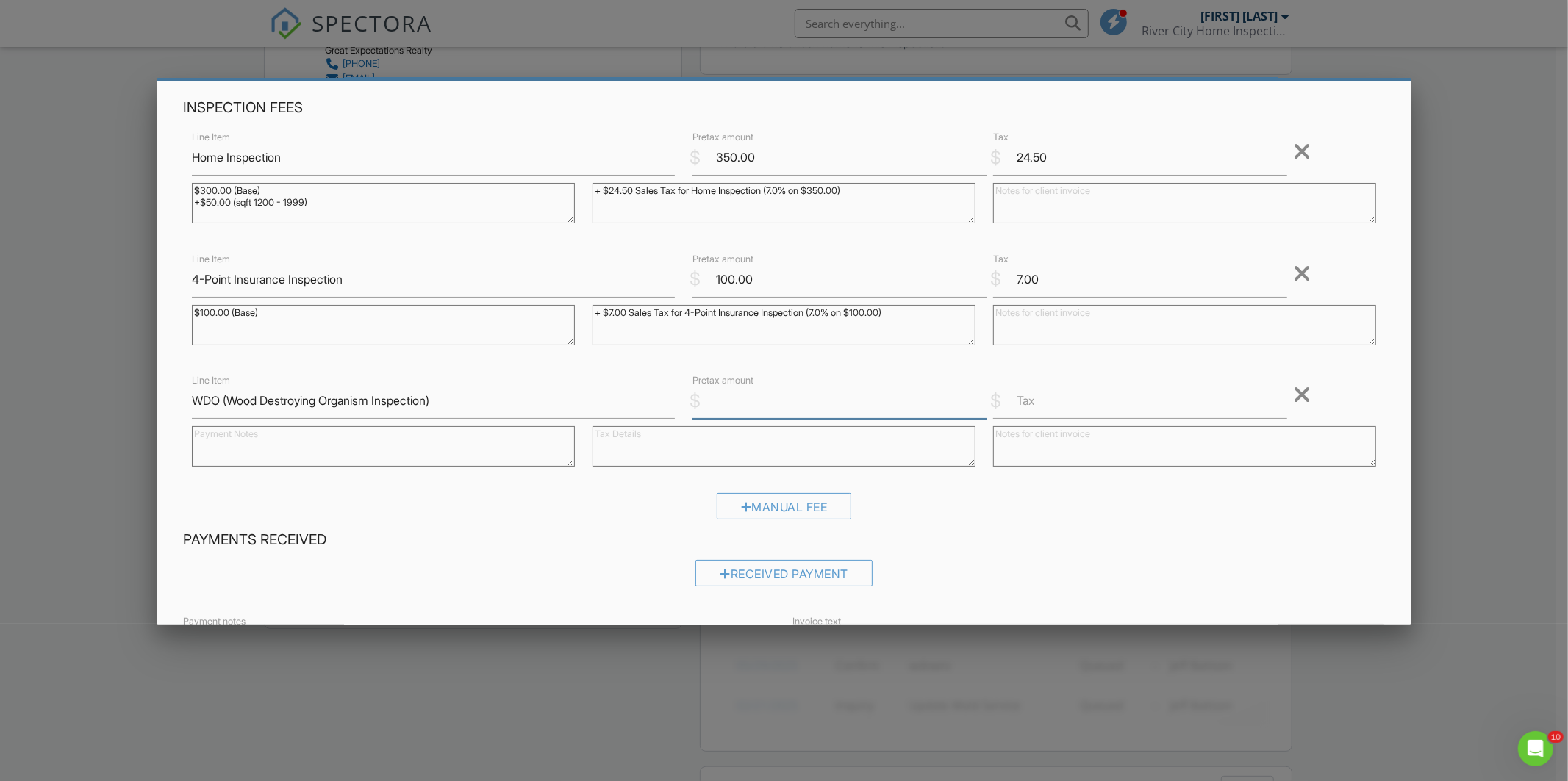 scroll, scrollTop: 82, scrollLeft: 0, axis: vertical 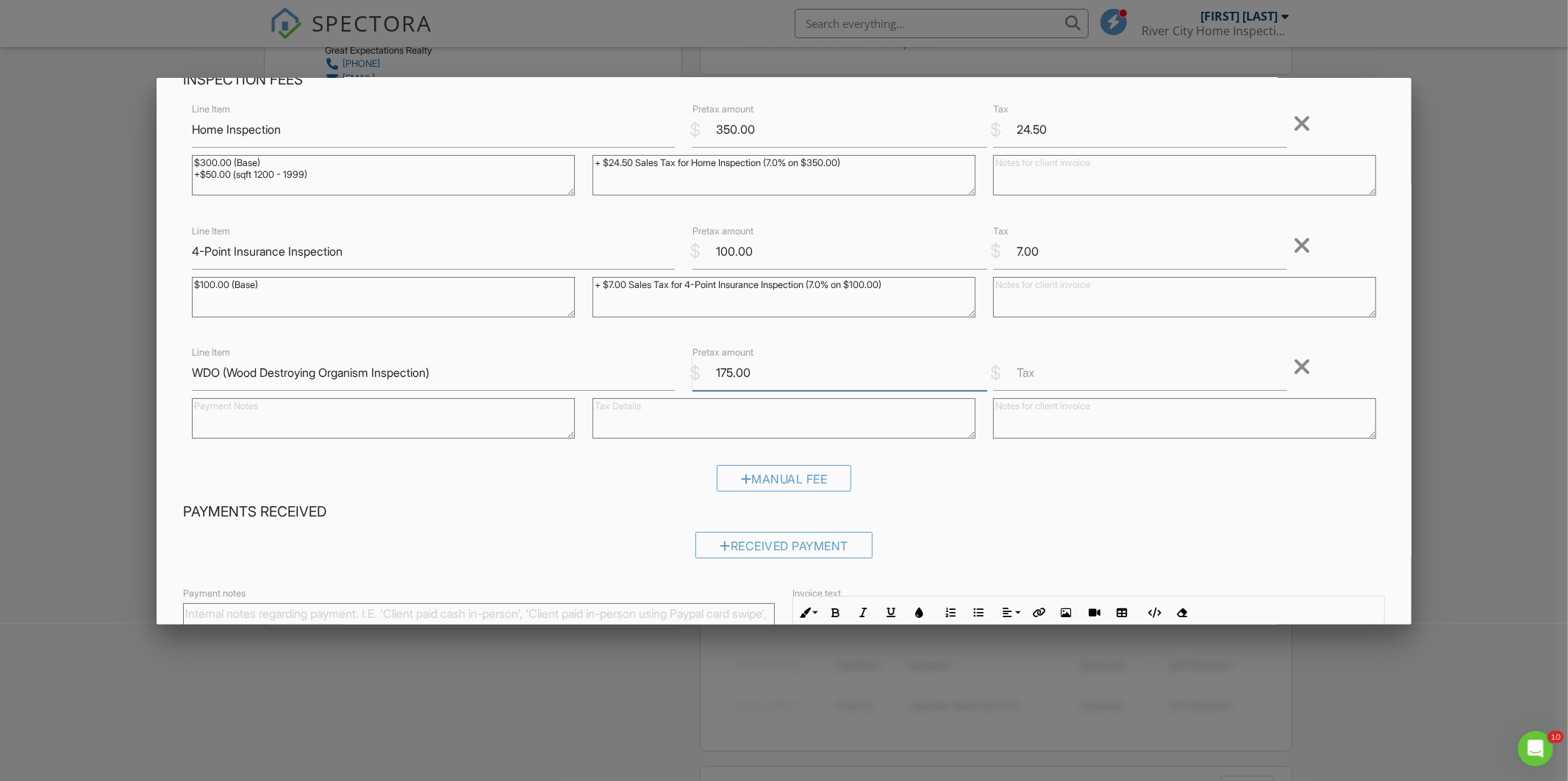 type on "175.00" 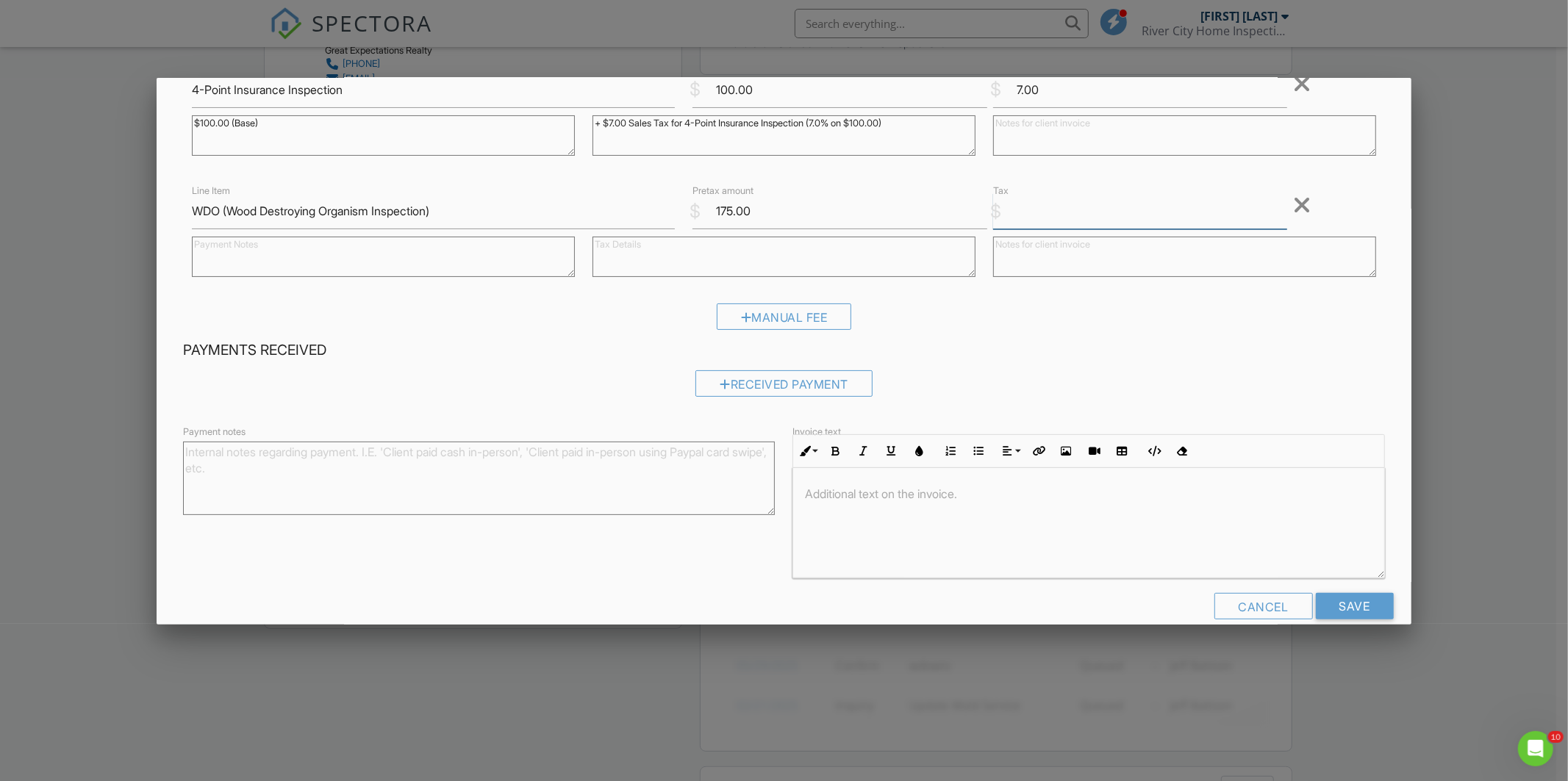 scroll, scrollTop: 245, scrollLeft: 0, axis: vertical 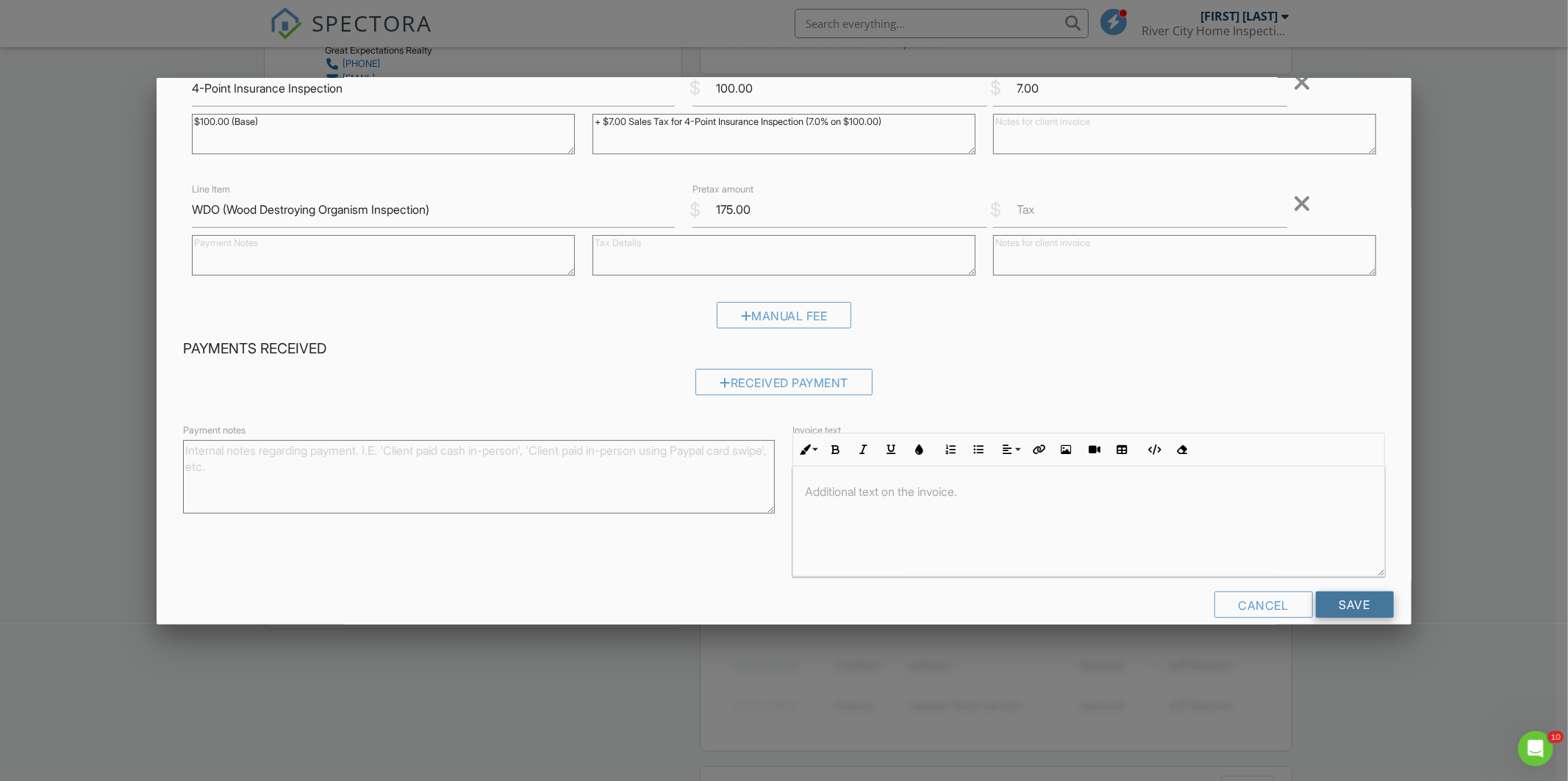 click on "Save" at bounding box center (1355, 605) 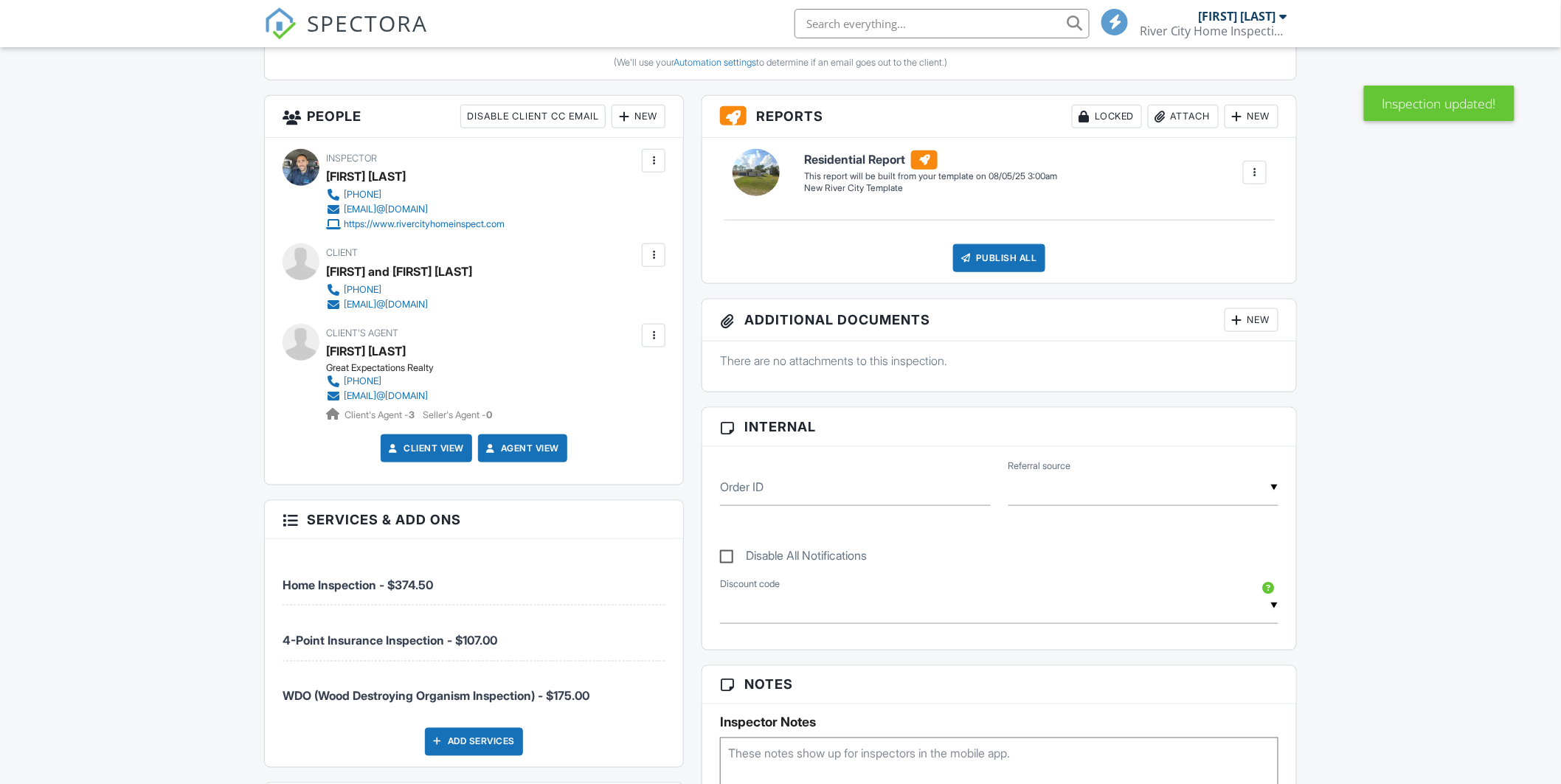 scroll, scrollTop: 655, scrollLeft: 0, axis: vertical 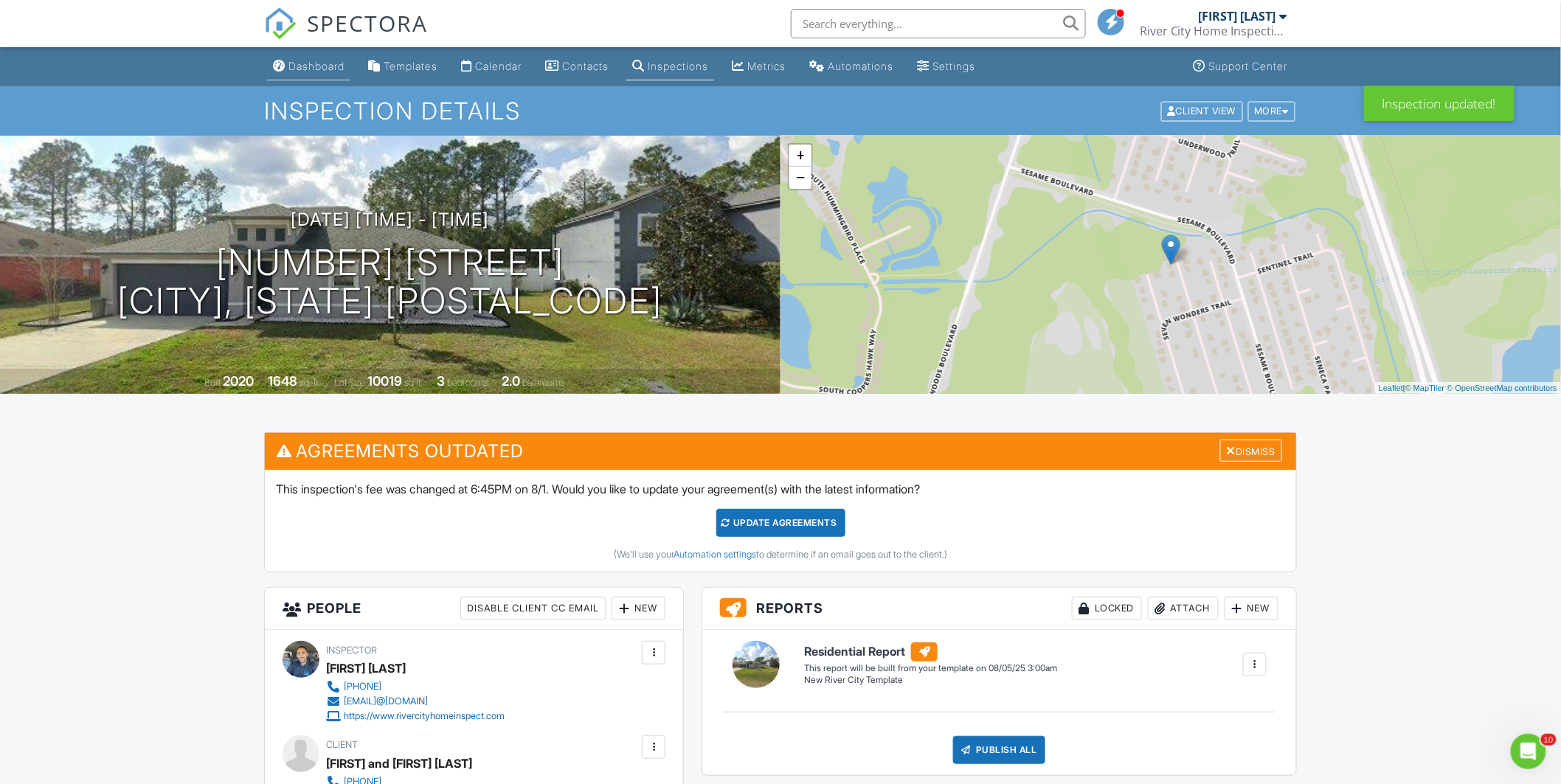 click on "Dashboard" at bounding box center (316, 66) 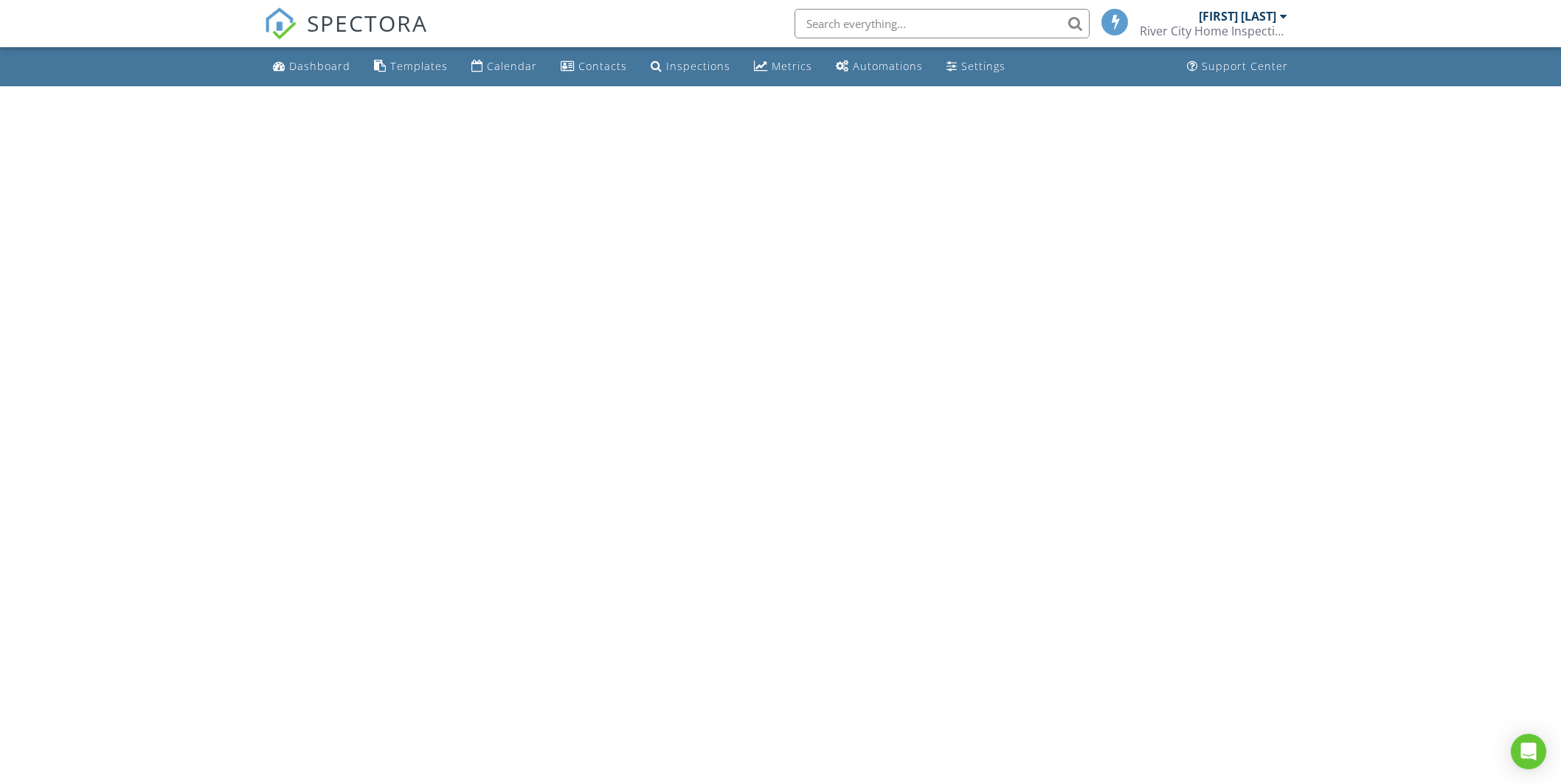scroll, scrollTop: 0, scrollLeft: 0, axis: both 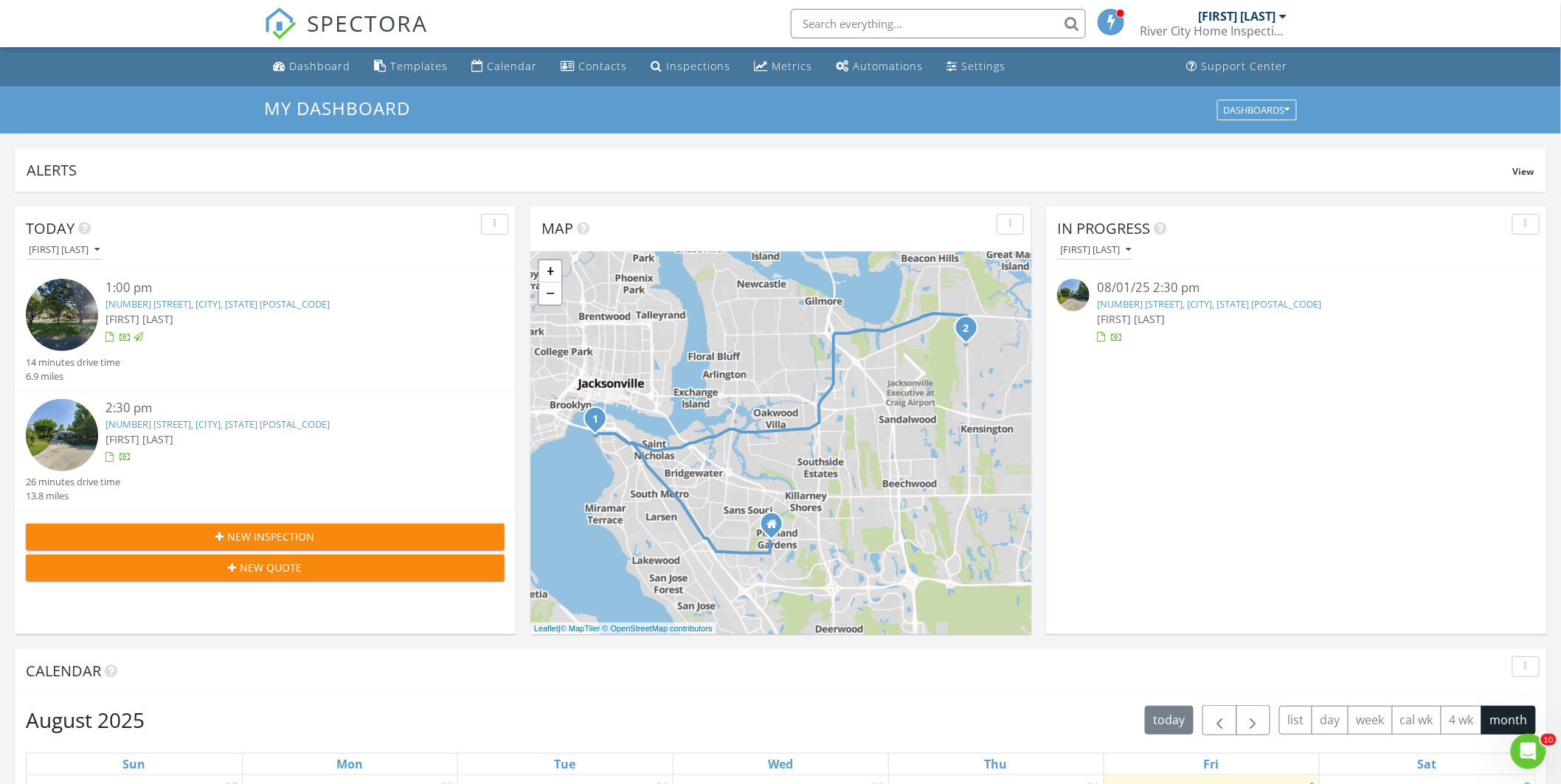 click on "[NUMBER] [STREET], [CITY], [STATE] [POSTAL_CODE]" at bounding box center (1209, 304) 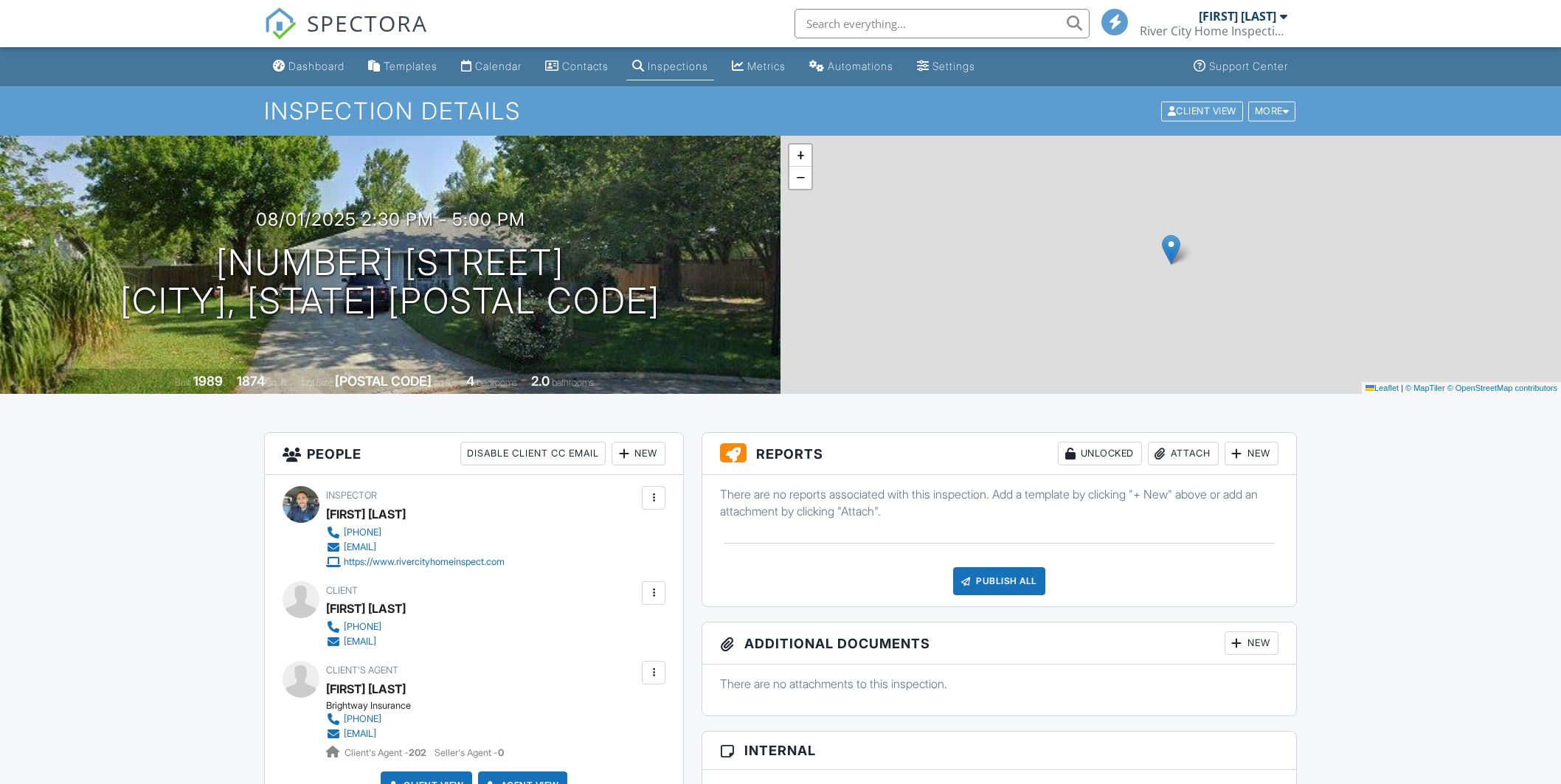 scroll, scrollTop: 0, scrollLeft: 0, axis: both 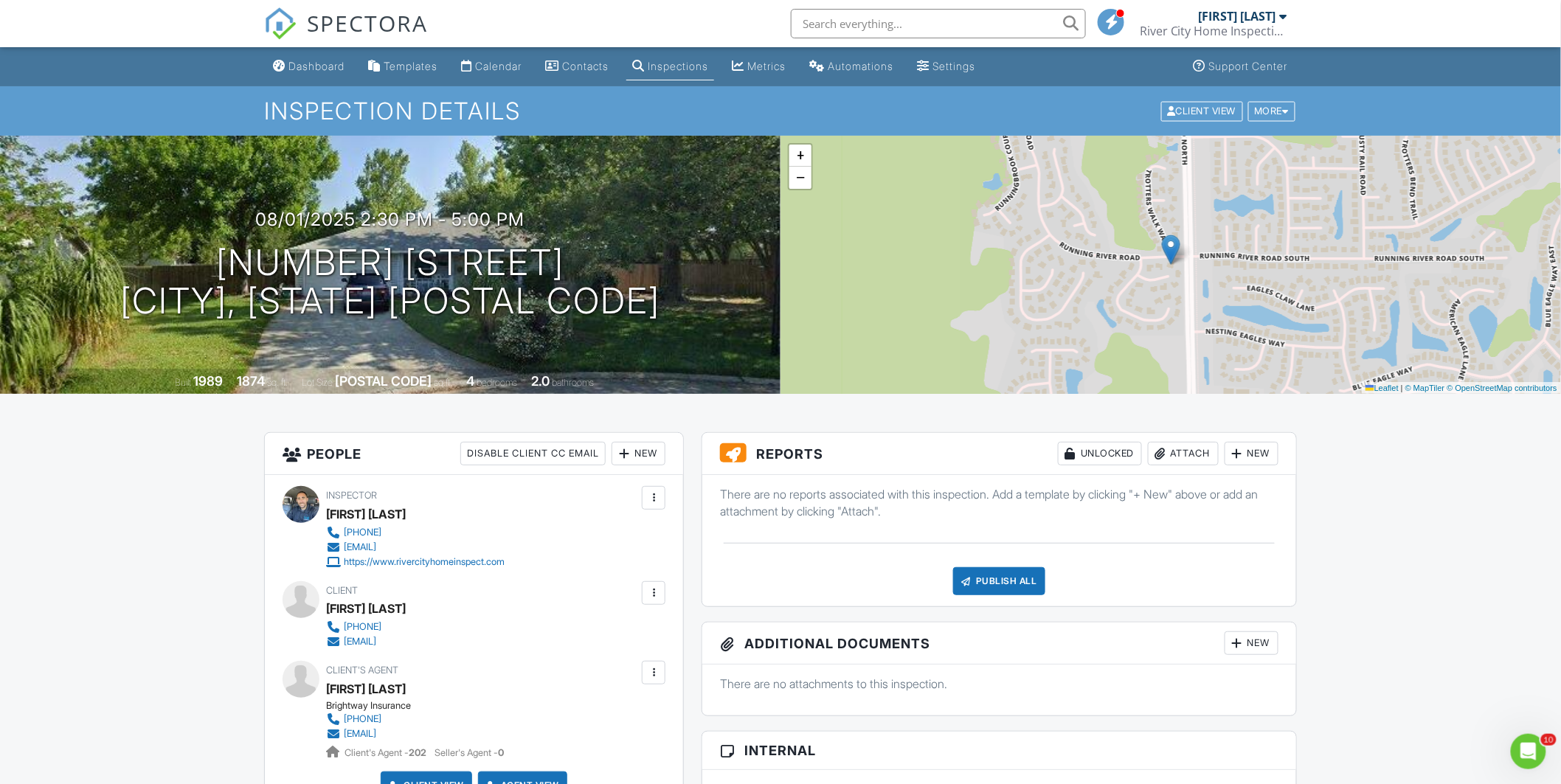 click on "Dashboard
Templates
Calendar
Contacts
Inspections
Metrics
Automations
Settings
Support Center
Inspection Details
Client View
More
Property Details
Reschedule
Reorder / Copy
Share
Cancel
Delete
Print Order
Convert to V9
View Change Log
[DATE]  [TIME]
- [TIME]
[NUMBER] [STREET]
[CITY], [STATE] [POSTAL CODE]
Built
1989
1874
sq. ft.
Lot Size
[POSTAL CODE]
sq.ft.
4
bedrooms
2.0
bathrooms
+ −  Leaflet   |   © MapTiler   © OpenStreetMap contributors
All emails and texts are disabled for this inspection!
Turn on emails and texts
Turn on and Requeue Notifications
Reports
Unlocked
Attach
New
Publish All
Checking report completion" at bounding box center [780, 1165] 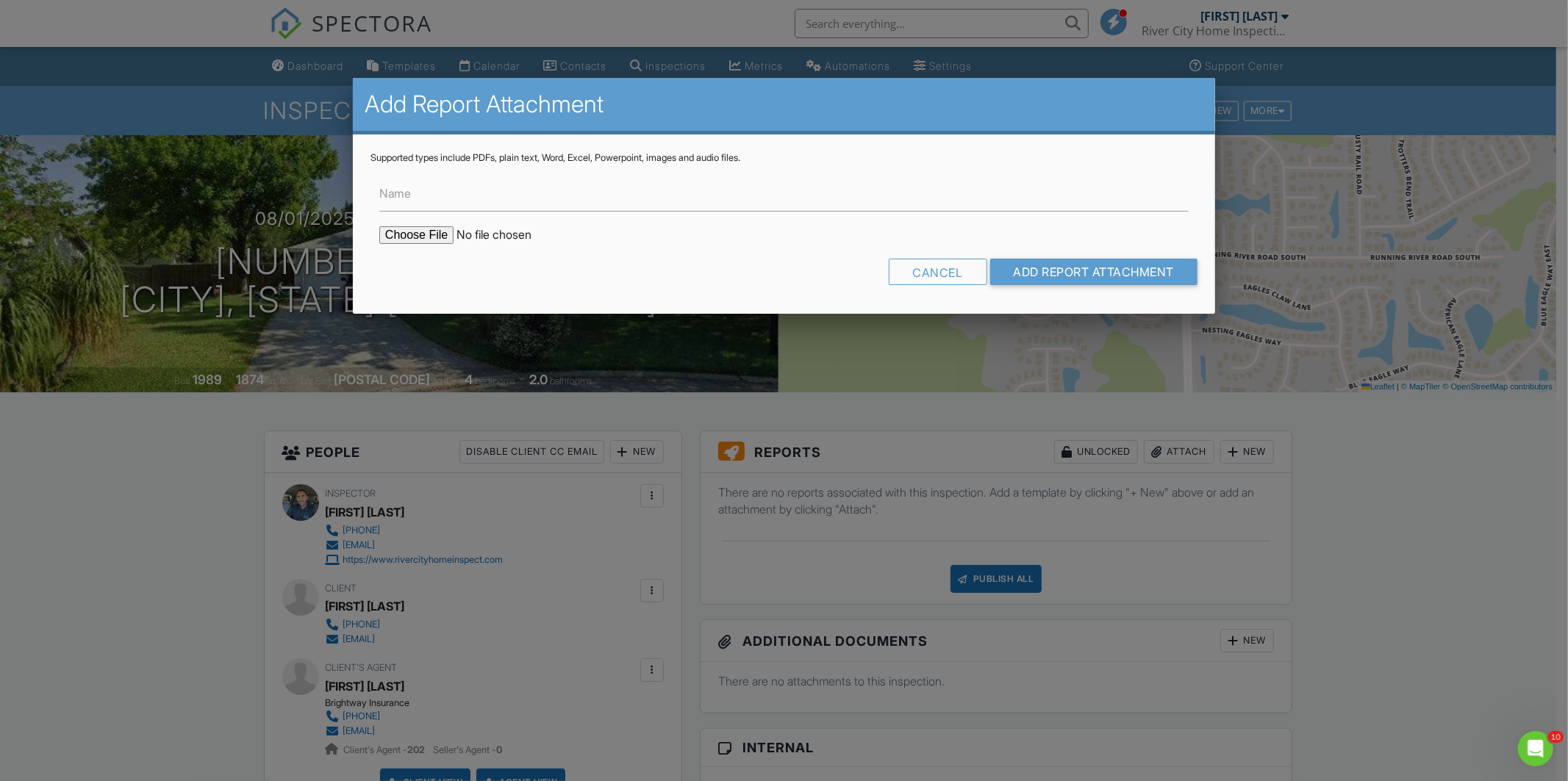 click at bounding box center (504, 235) 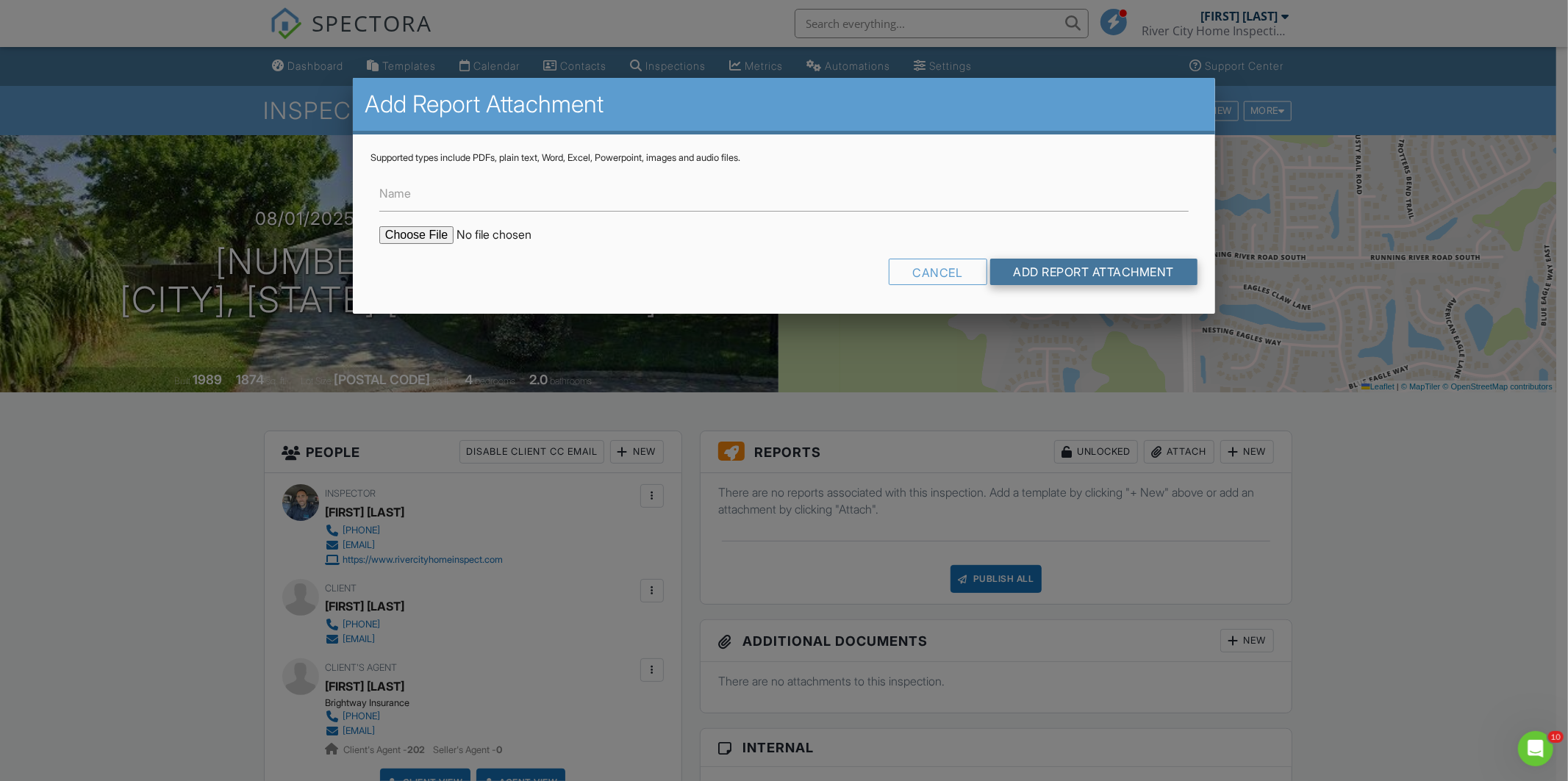 click on "Add Report Attachment" at bounding box center (1094, 272) 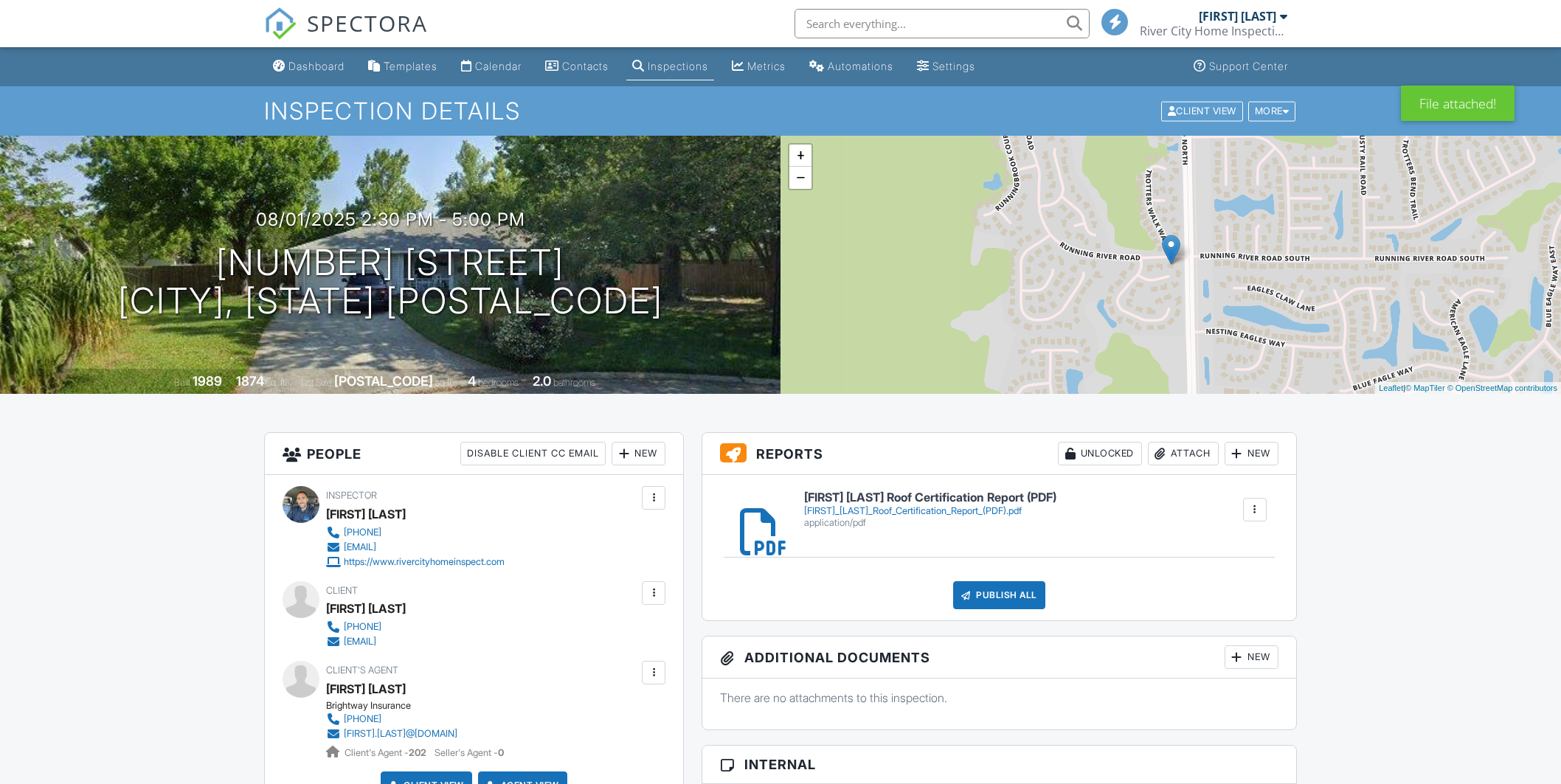 scroll, scrollTop: 0, scrollLeft: 0, axis: both 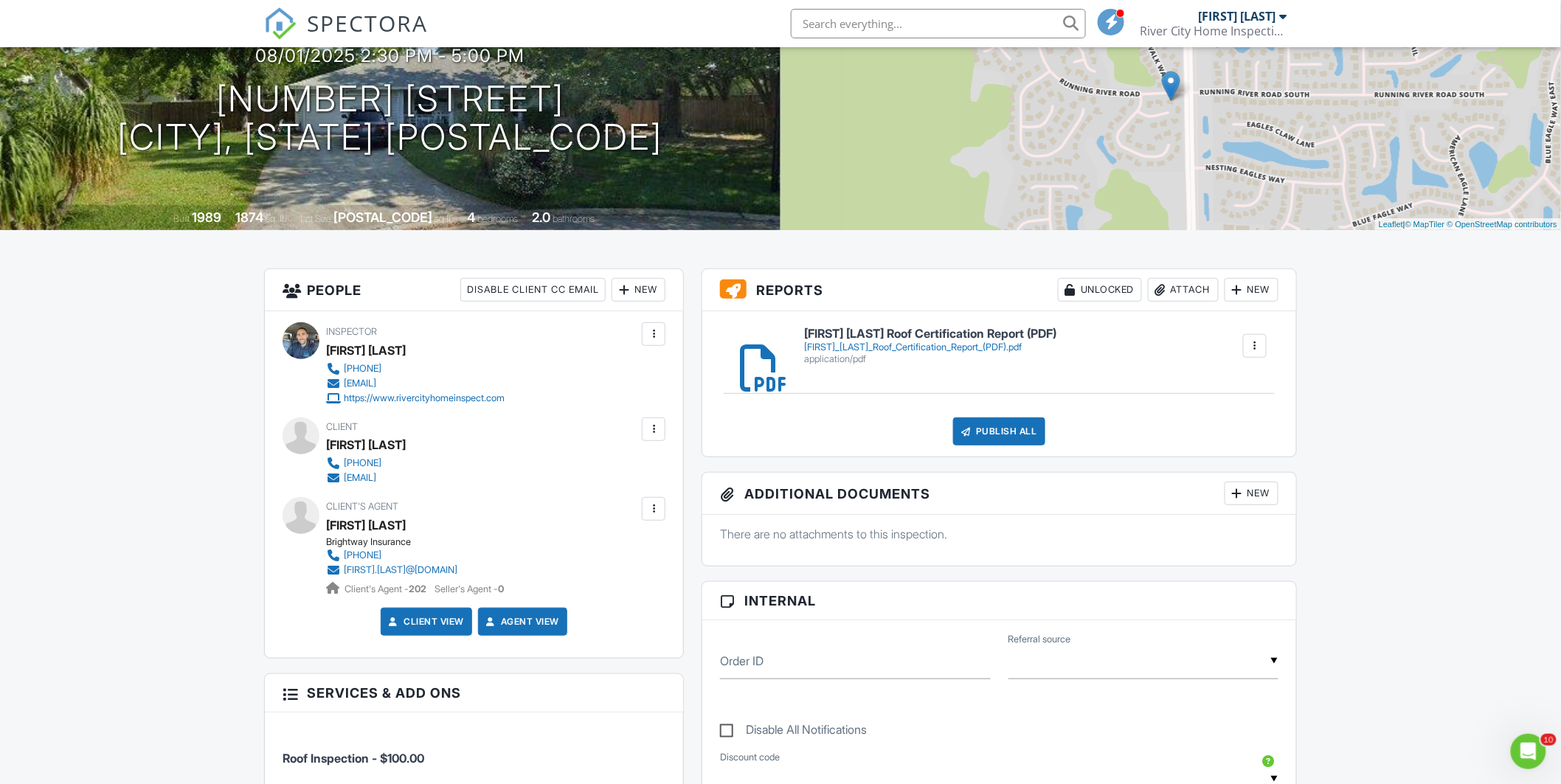 click on "Publish All" at bounding box center (999, 431) 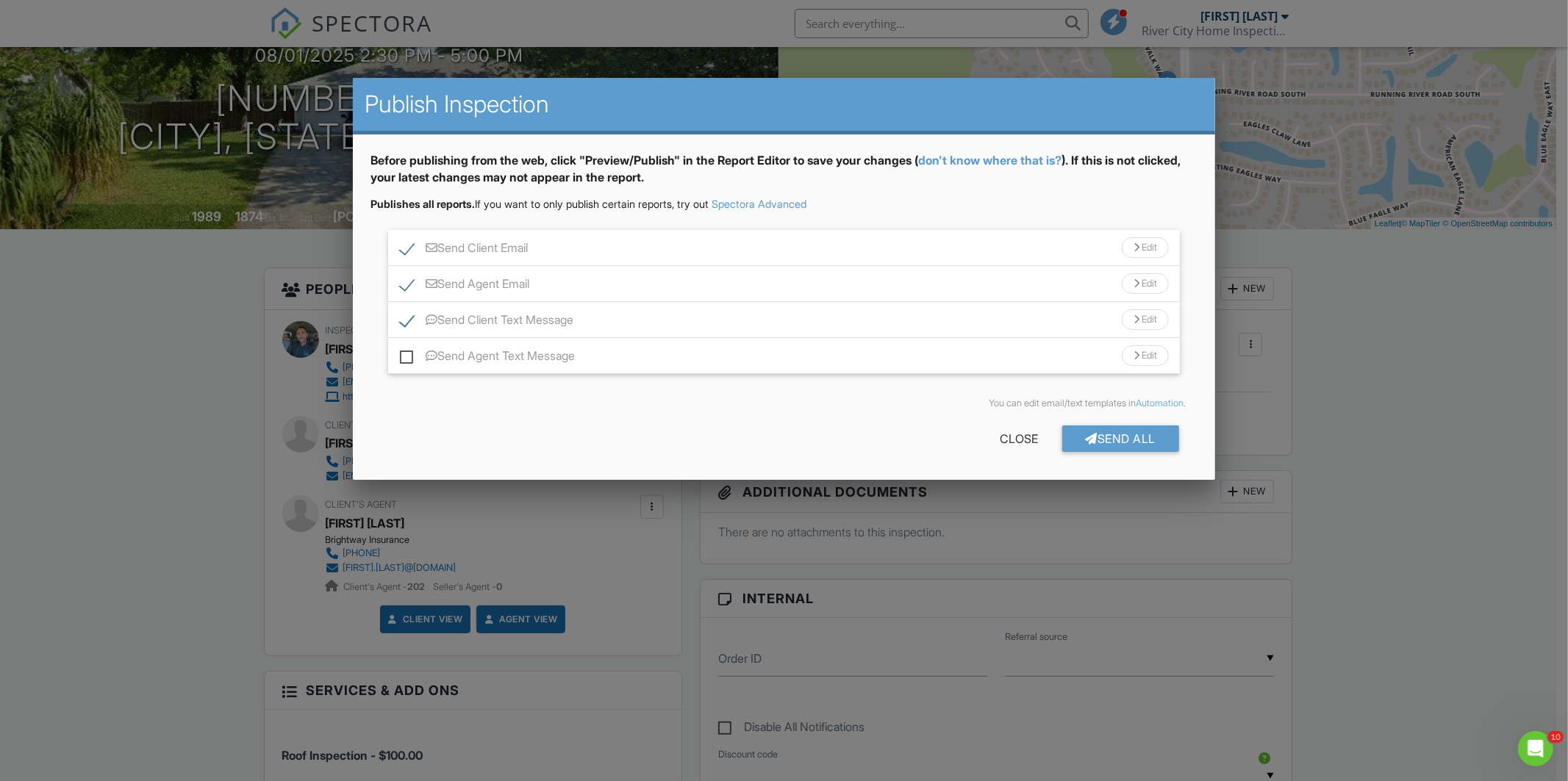 click on "Send Agent Text Message" at bounding box center (487, 358) 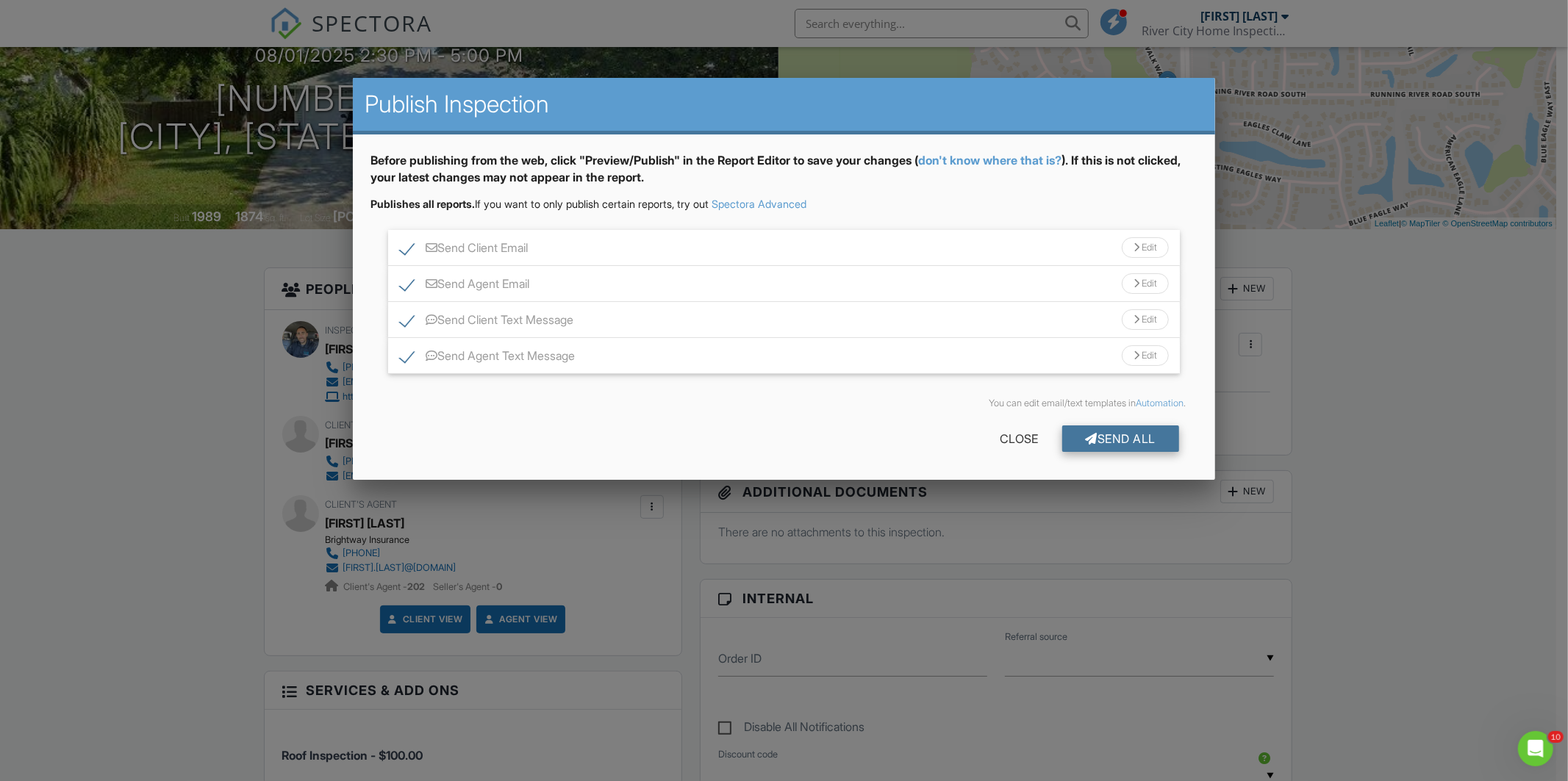 click on "Send All" at bounding box center (1121, 439) 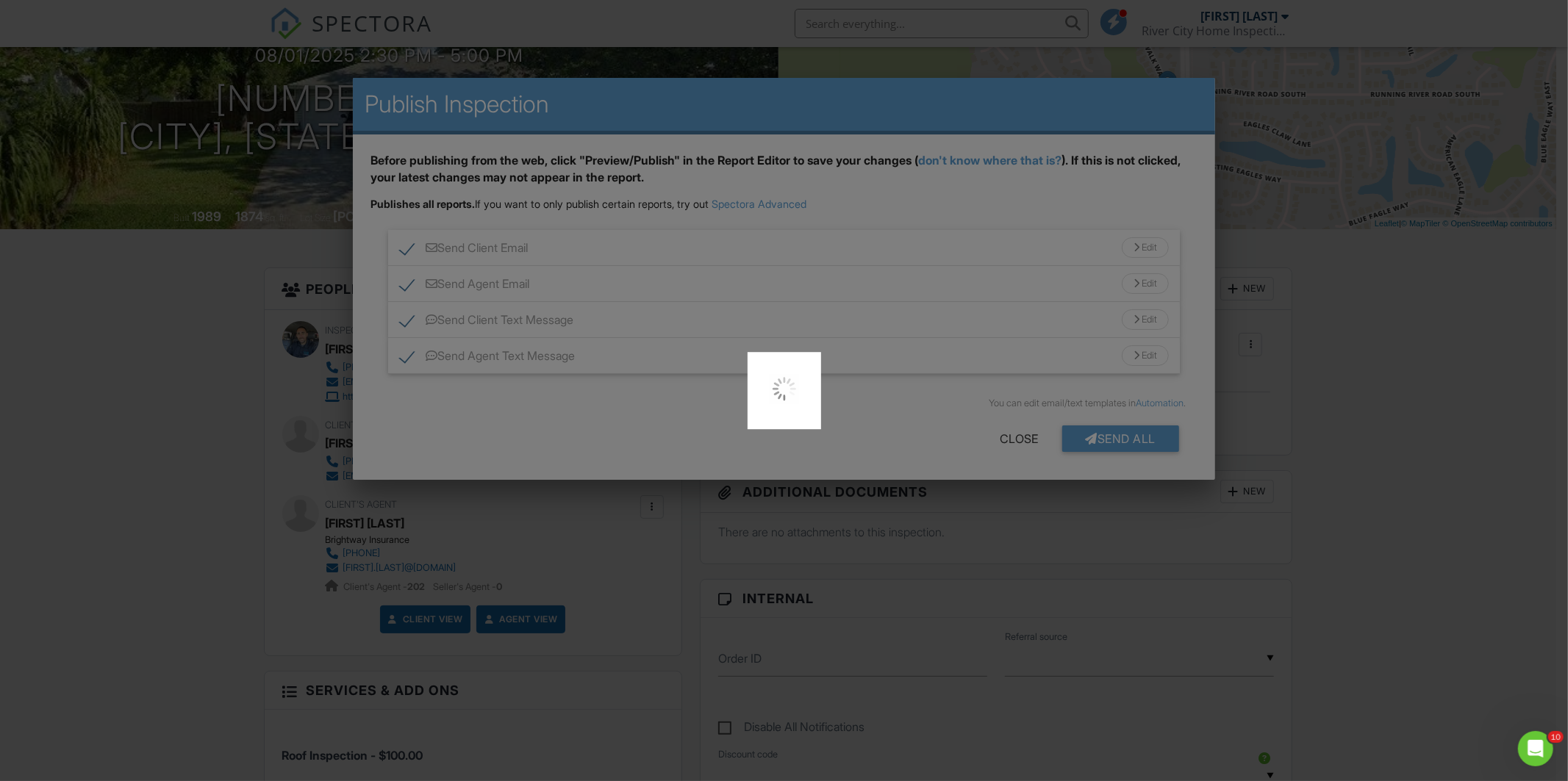 click at bounding box center (784, 390) 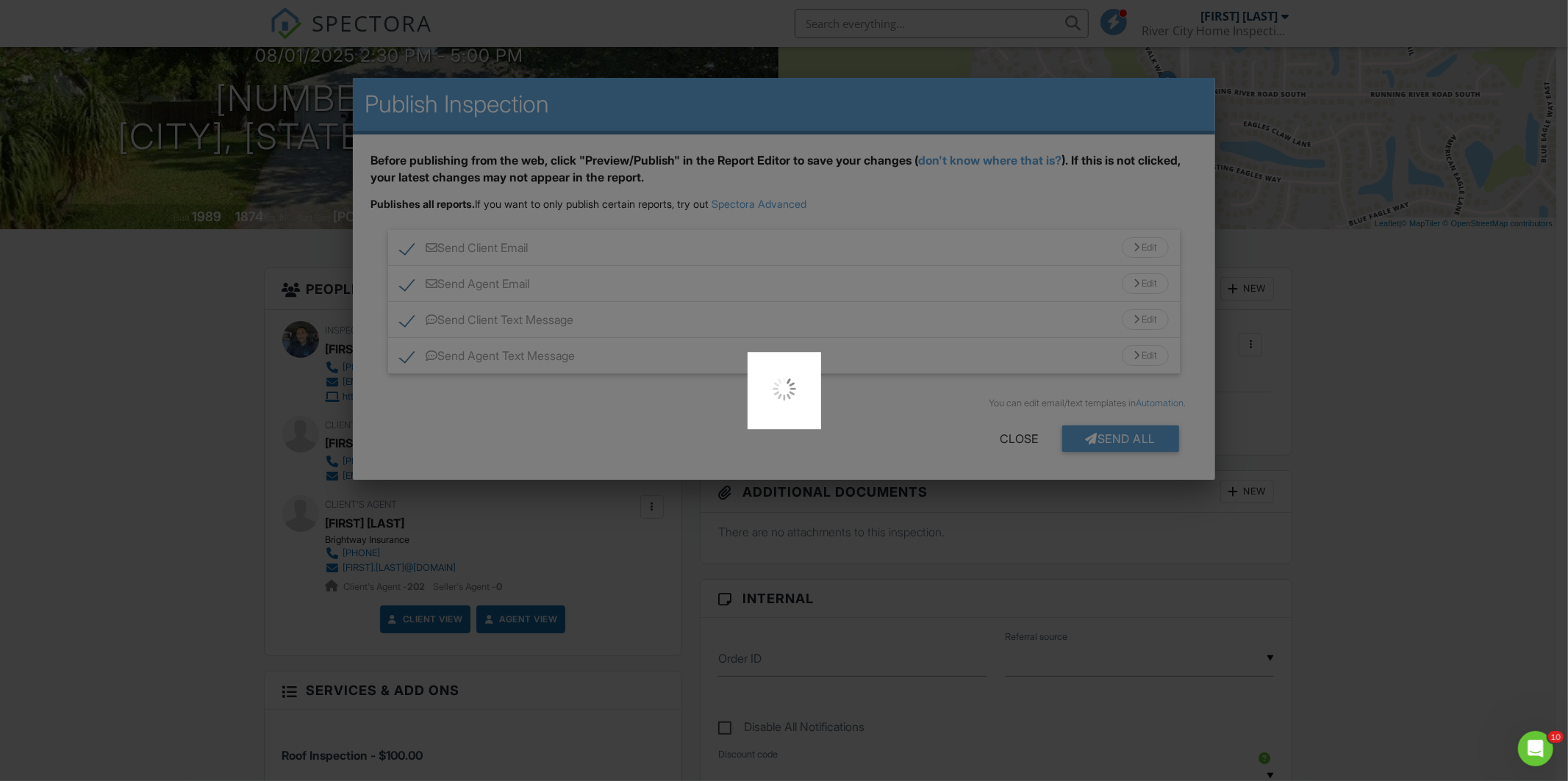 click at bounding box center (784, 390) 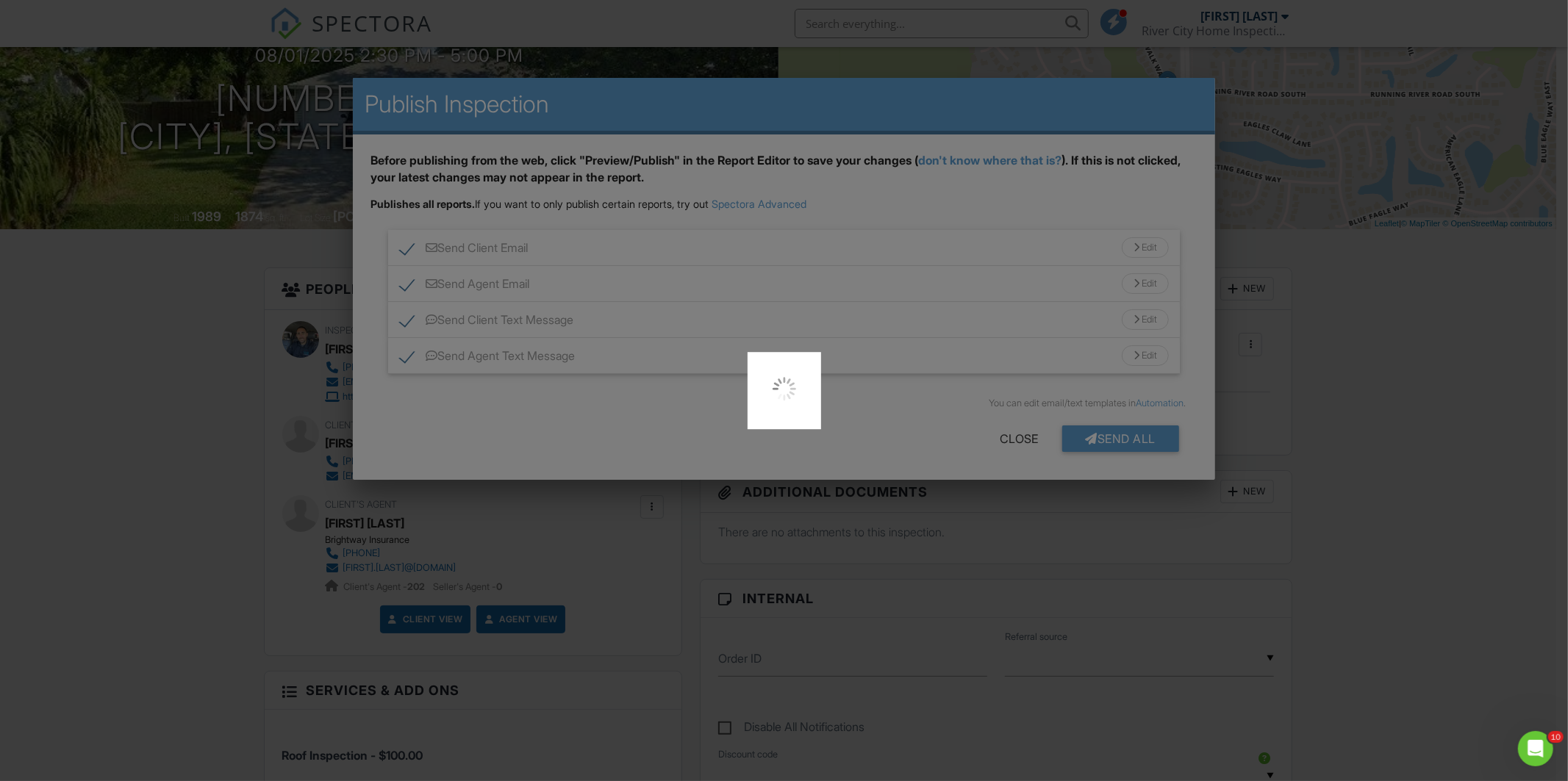click at bounding box center (784, 390) 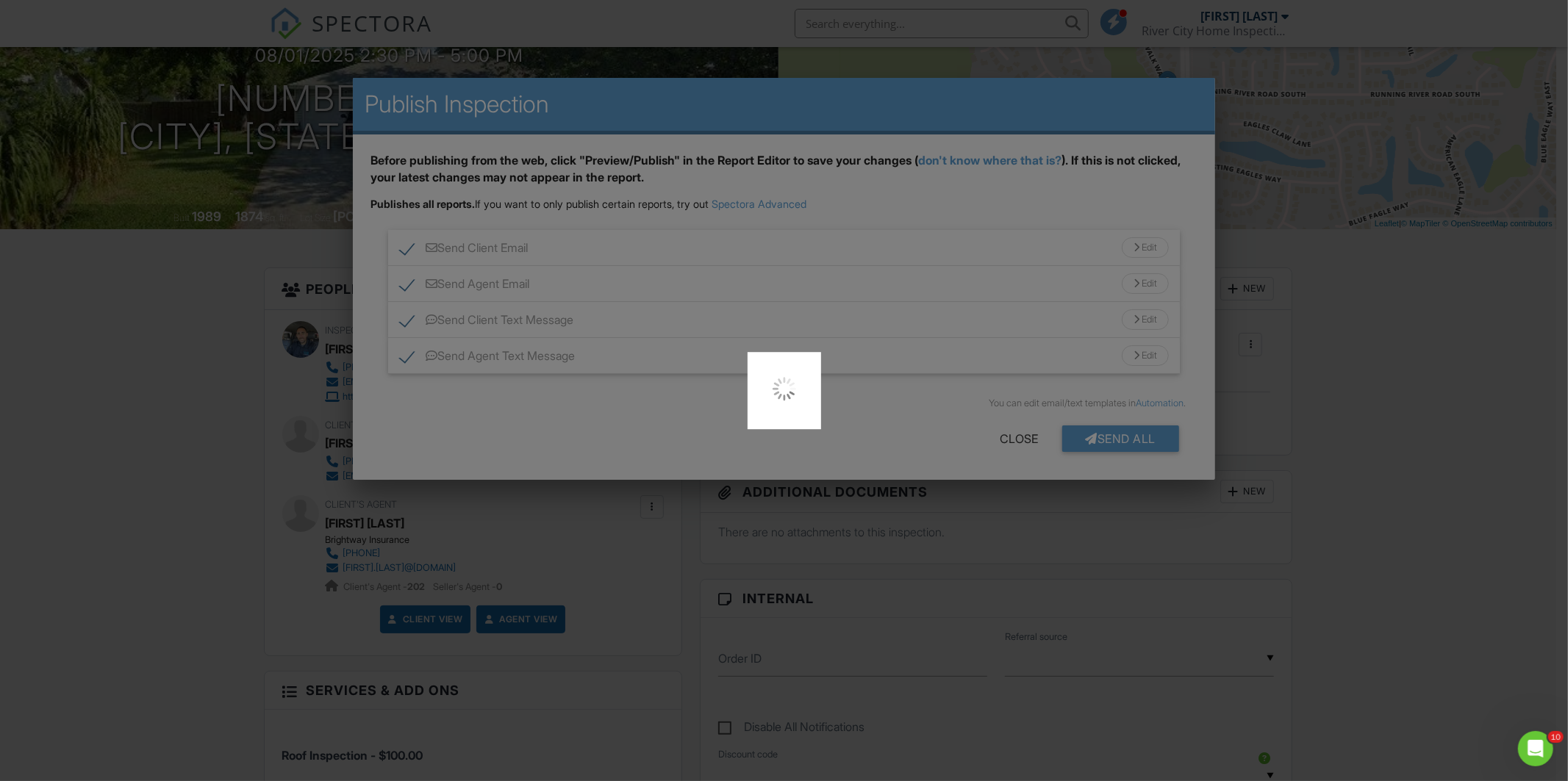click at bounding box center [784, 390] 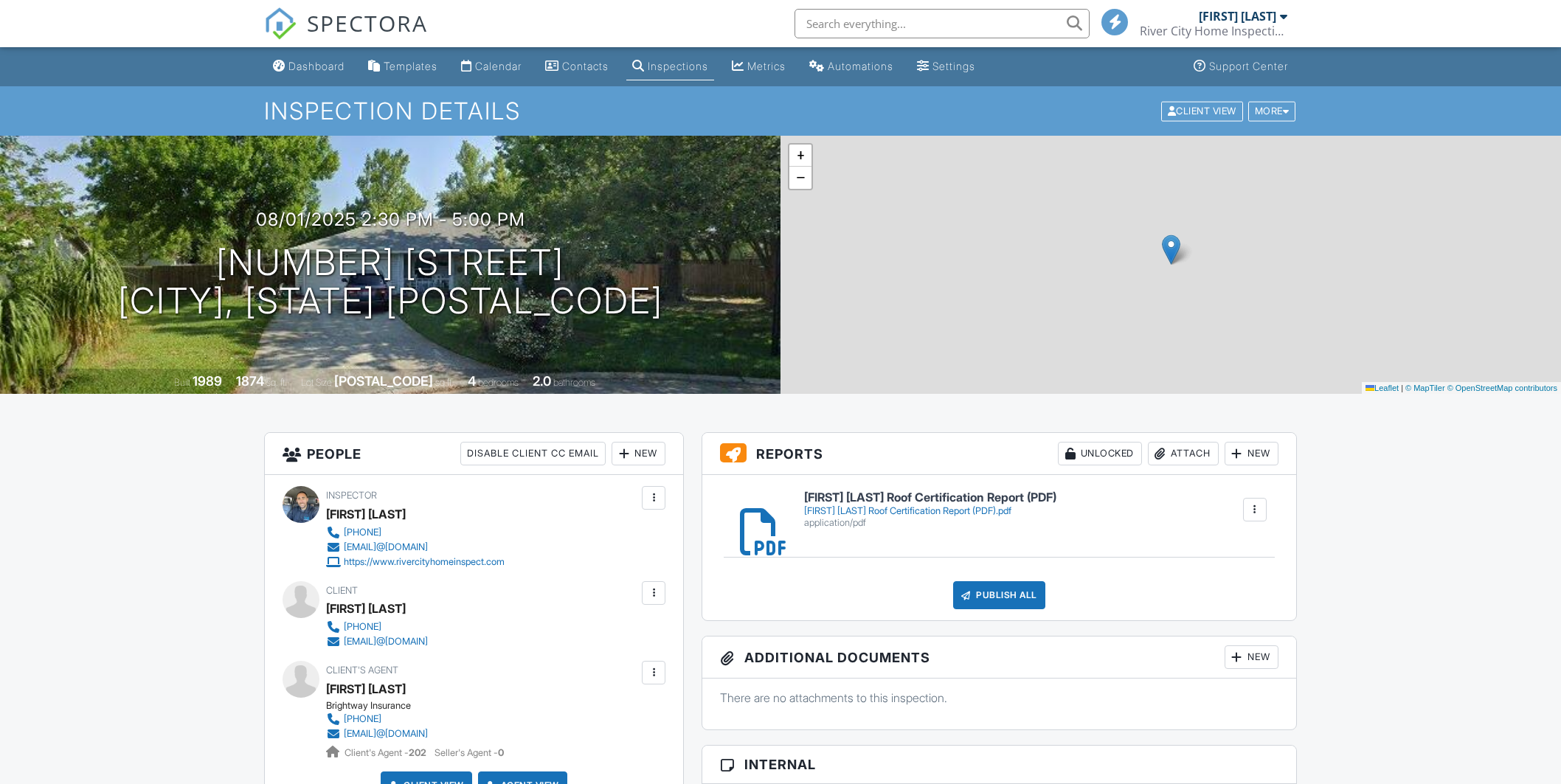 scroll, scrollTop: 0, scrollLeft: 0, axis: both 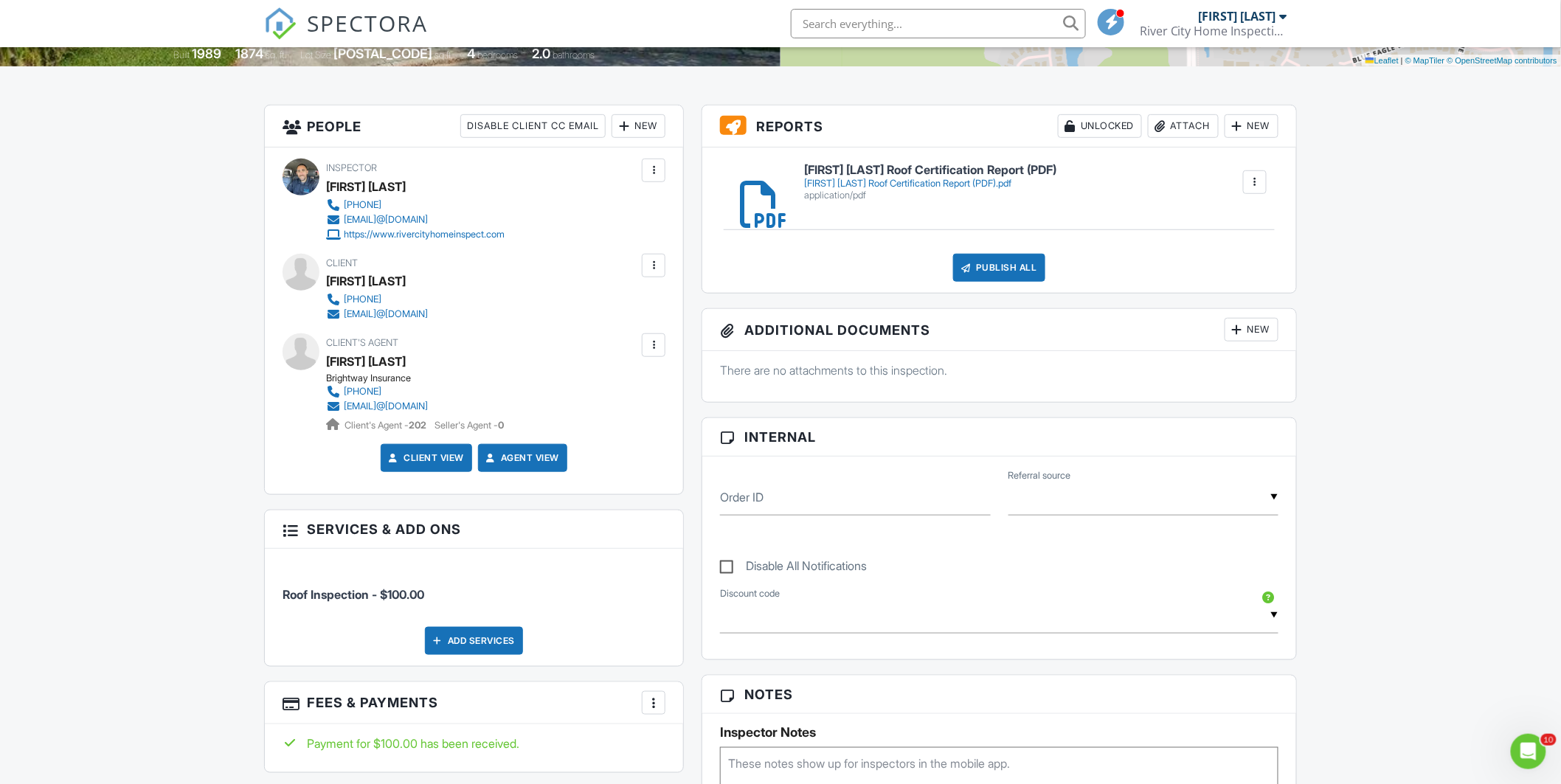 click on "Publish All" at bounding box center (999, 268) 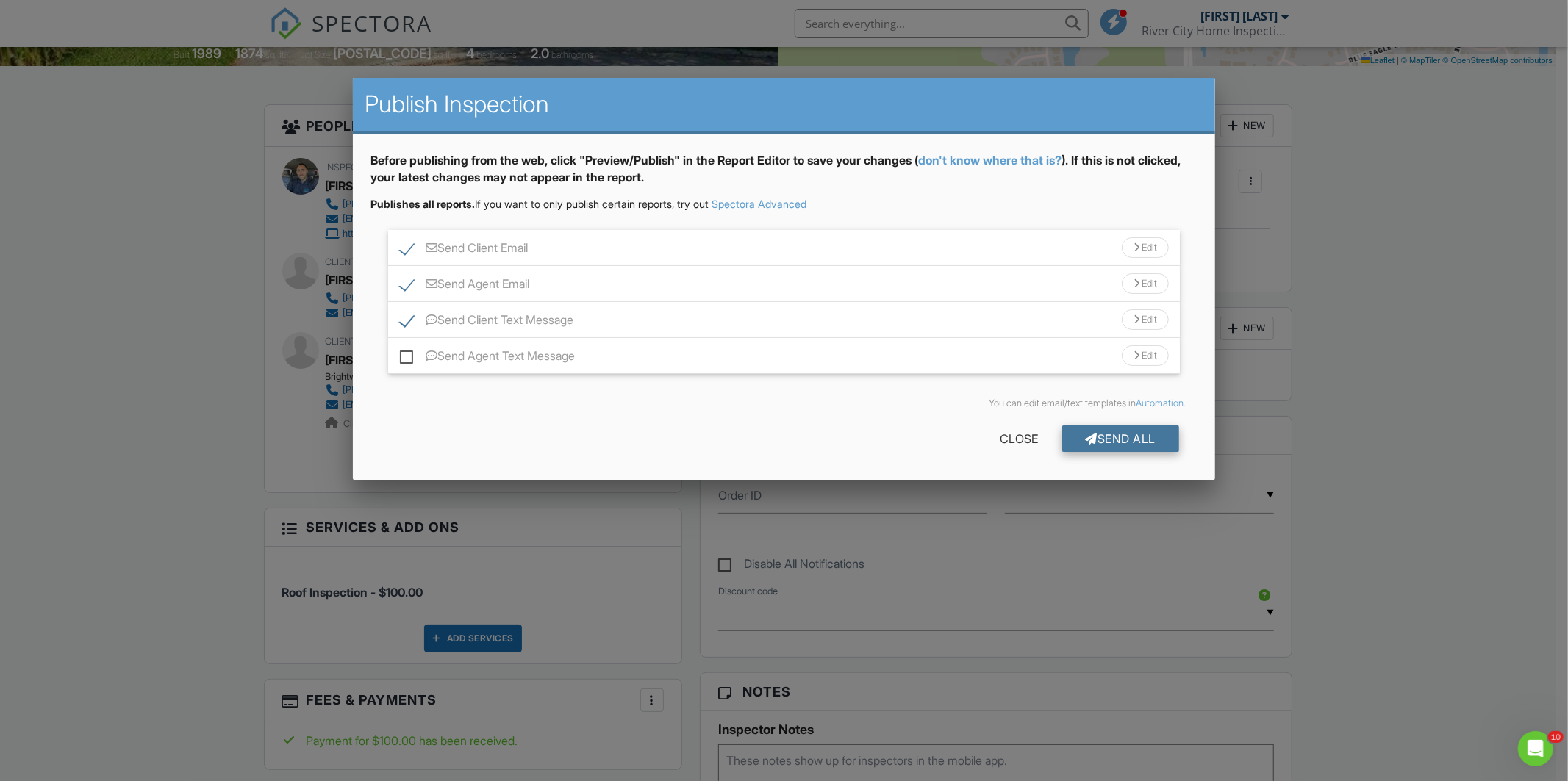 click on "Send All" at bounding box center [1121, 439] 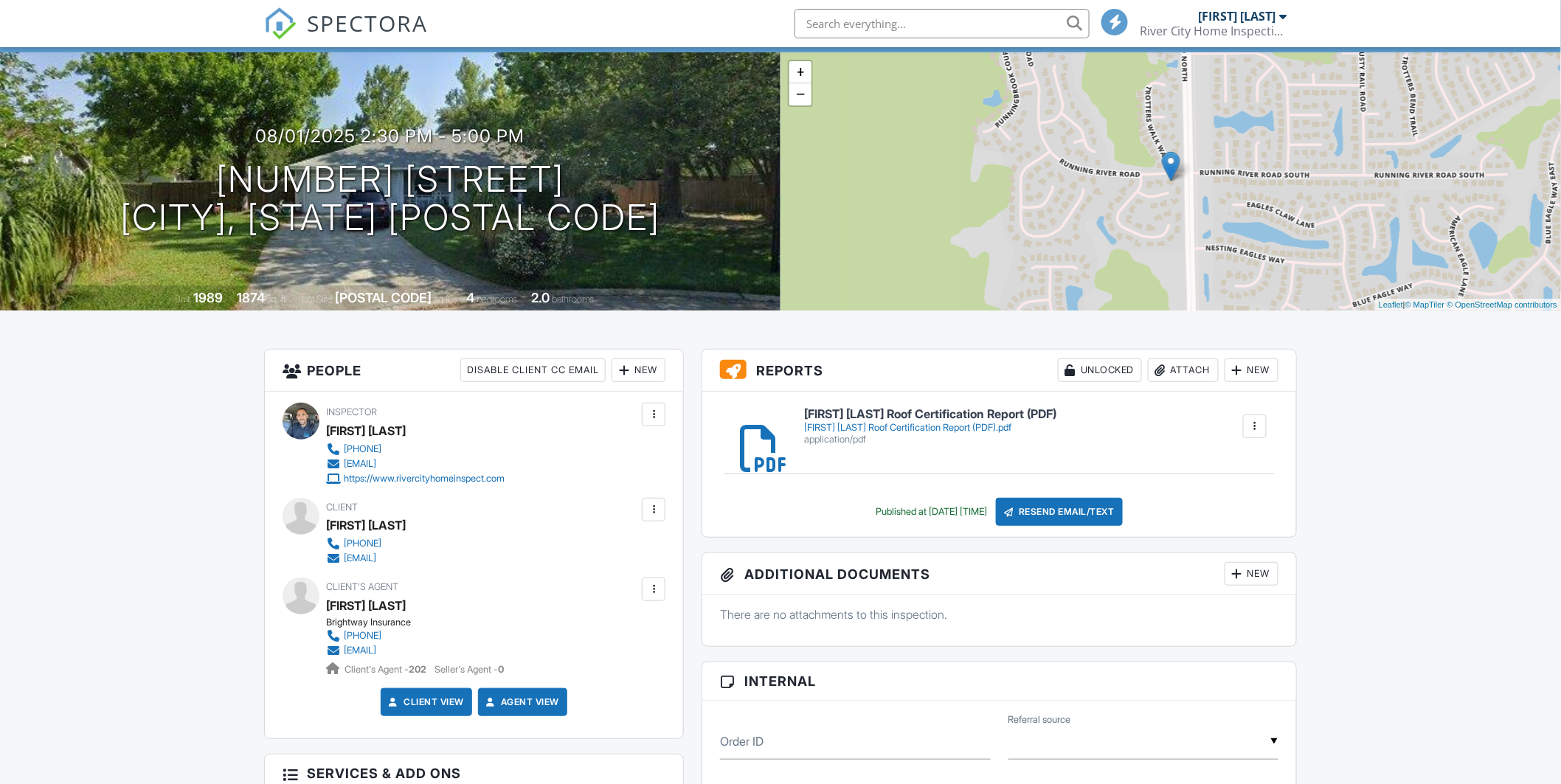 scroll, scrollTop: 0, scrollLeft: 0, axis: both 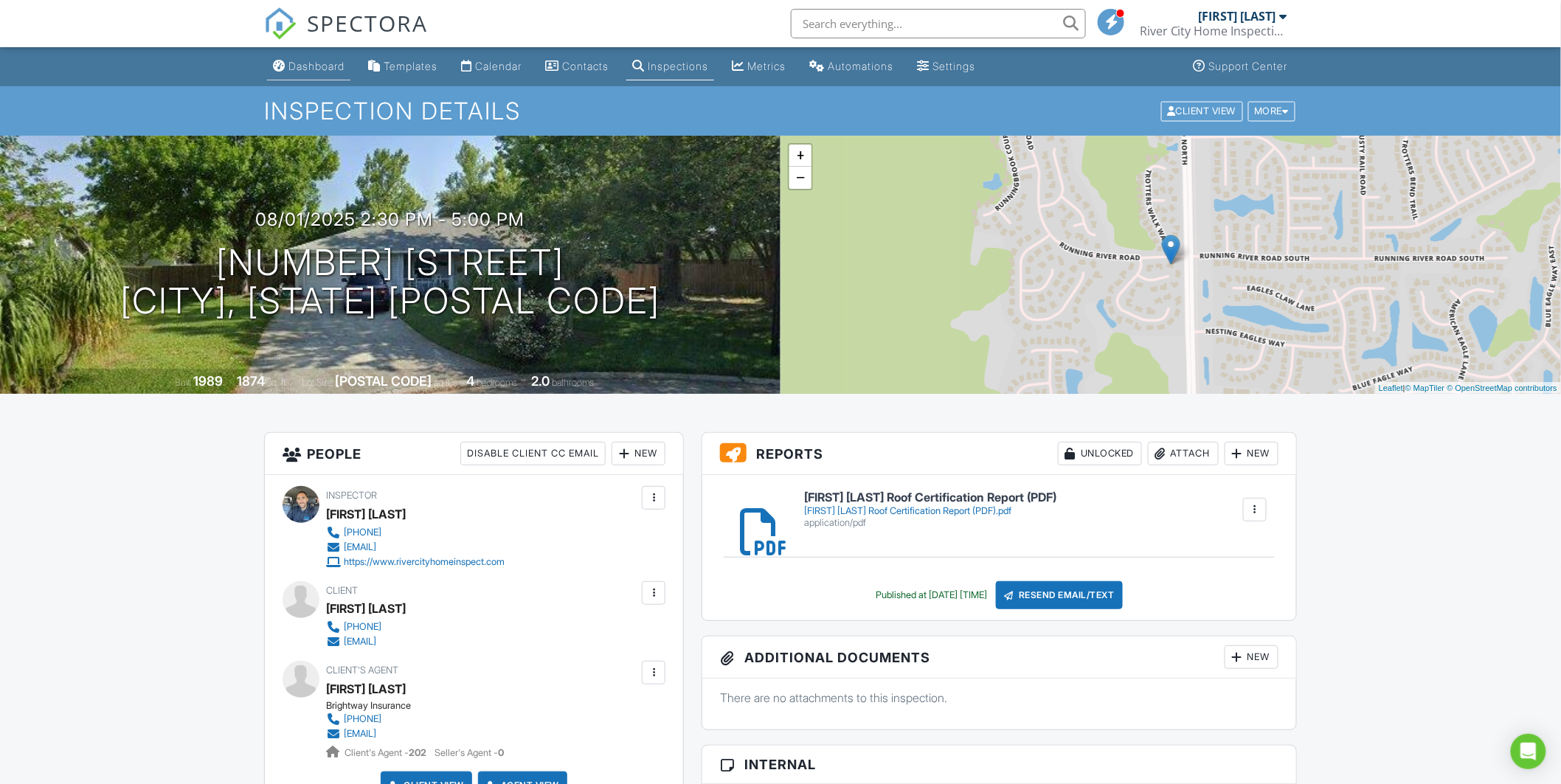 click on "Dashboard" at bounding box center (316, 66) 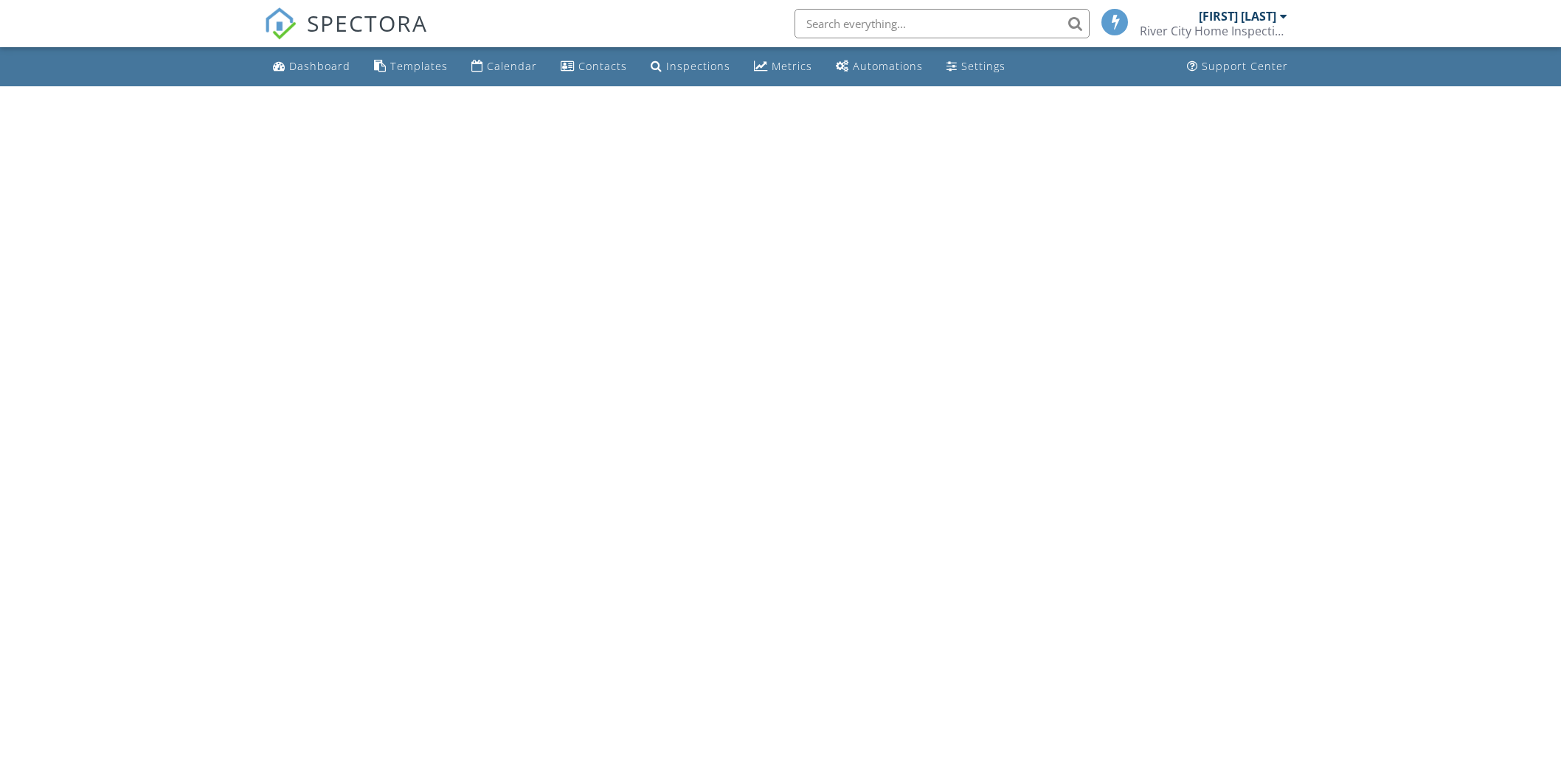 scroll, scrollTop: 0, scrollLeft: 0, axis: both 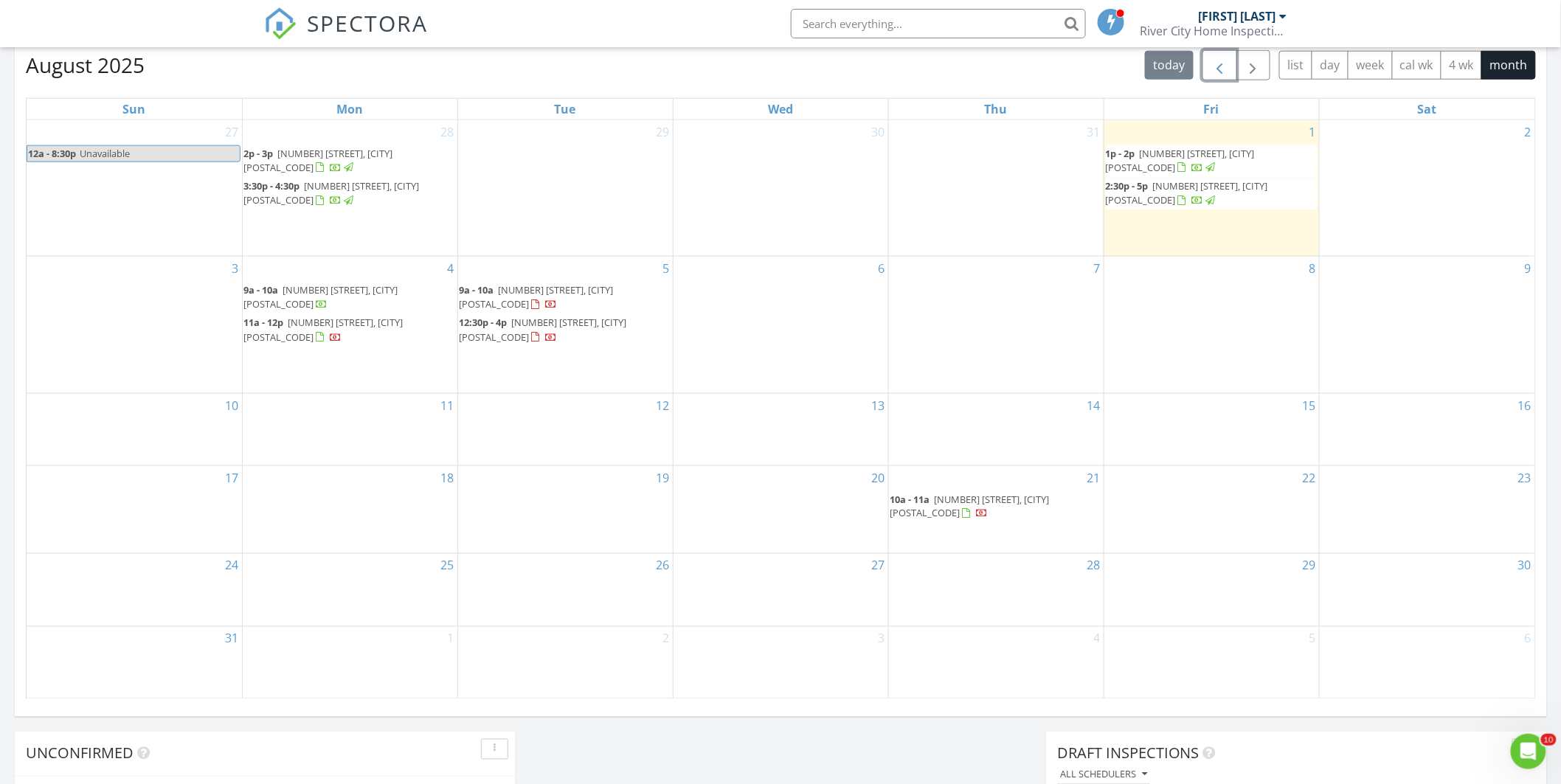 click at bounding box center [1219, 65] 